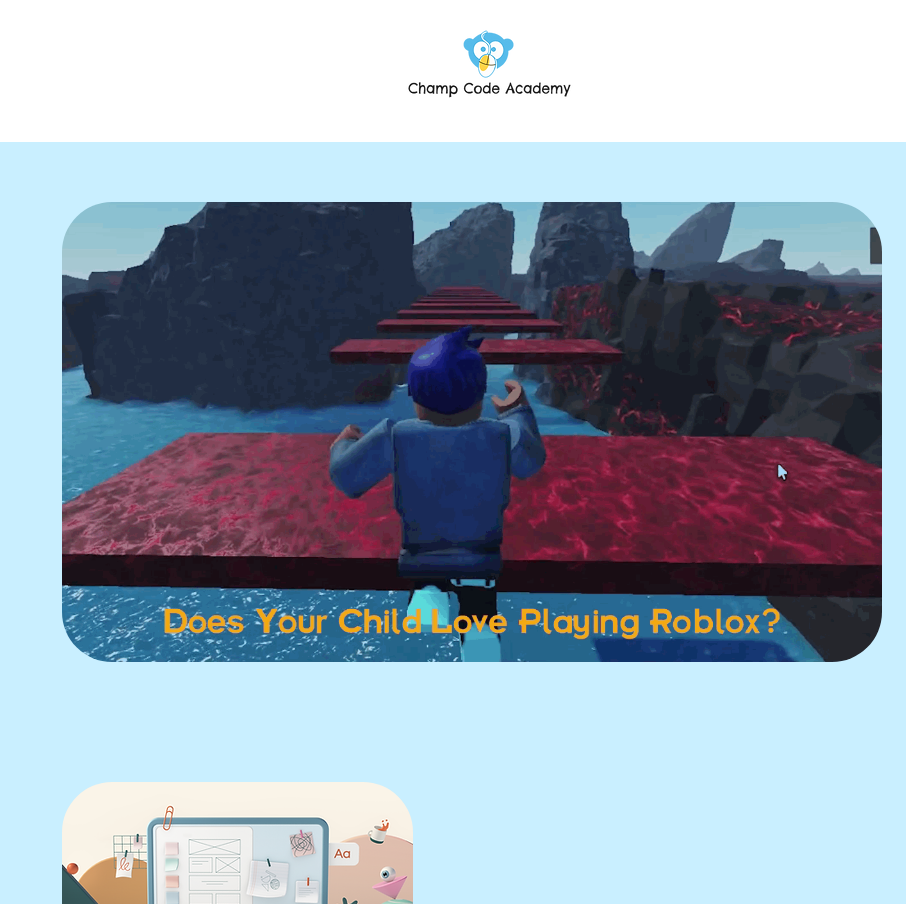 scroll, scrollTop: 0, scrollLeft: 0, axis: both 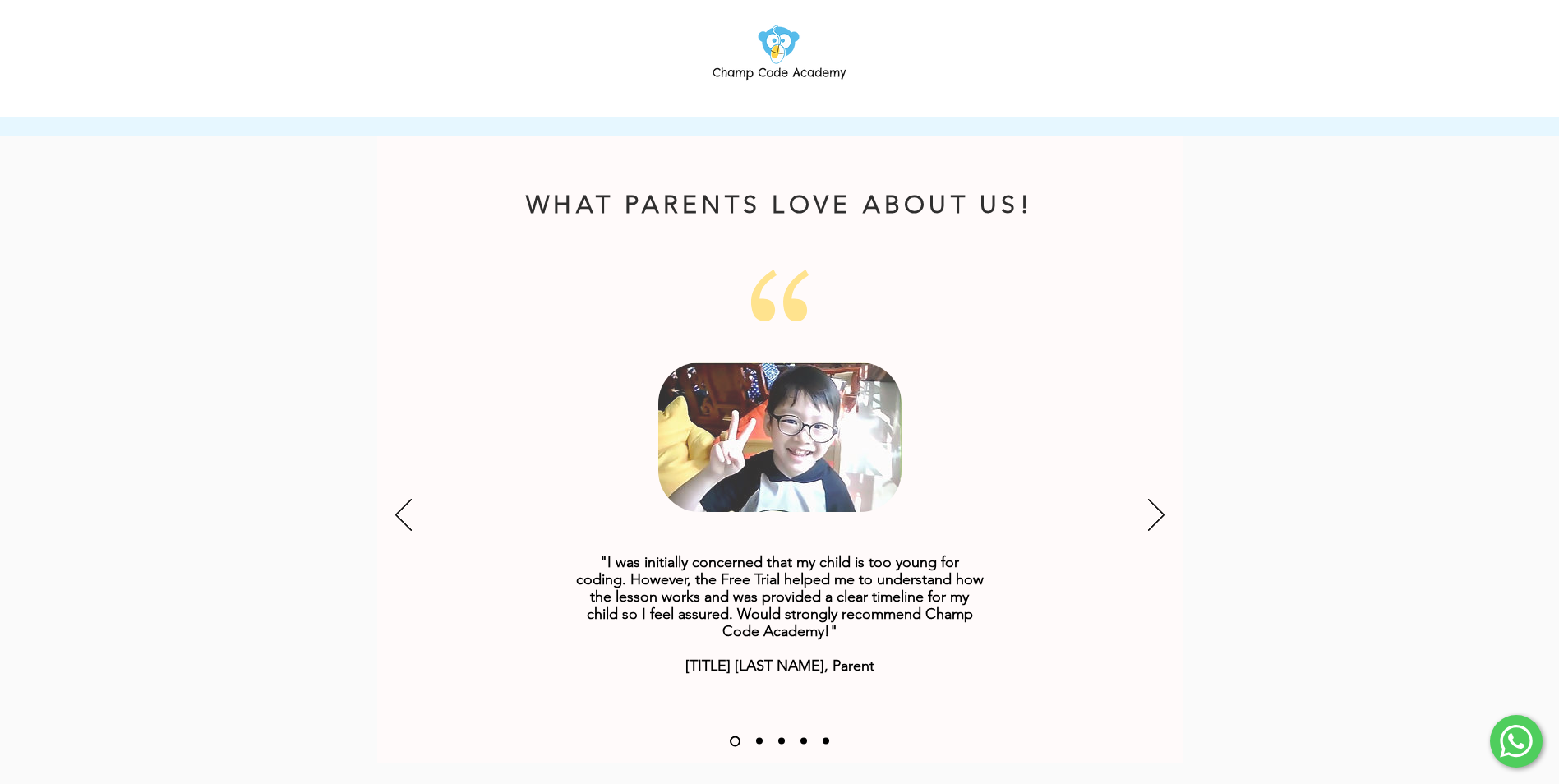 click at bounding box center (780, 516) 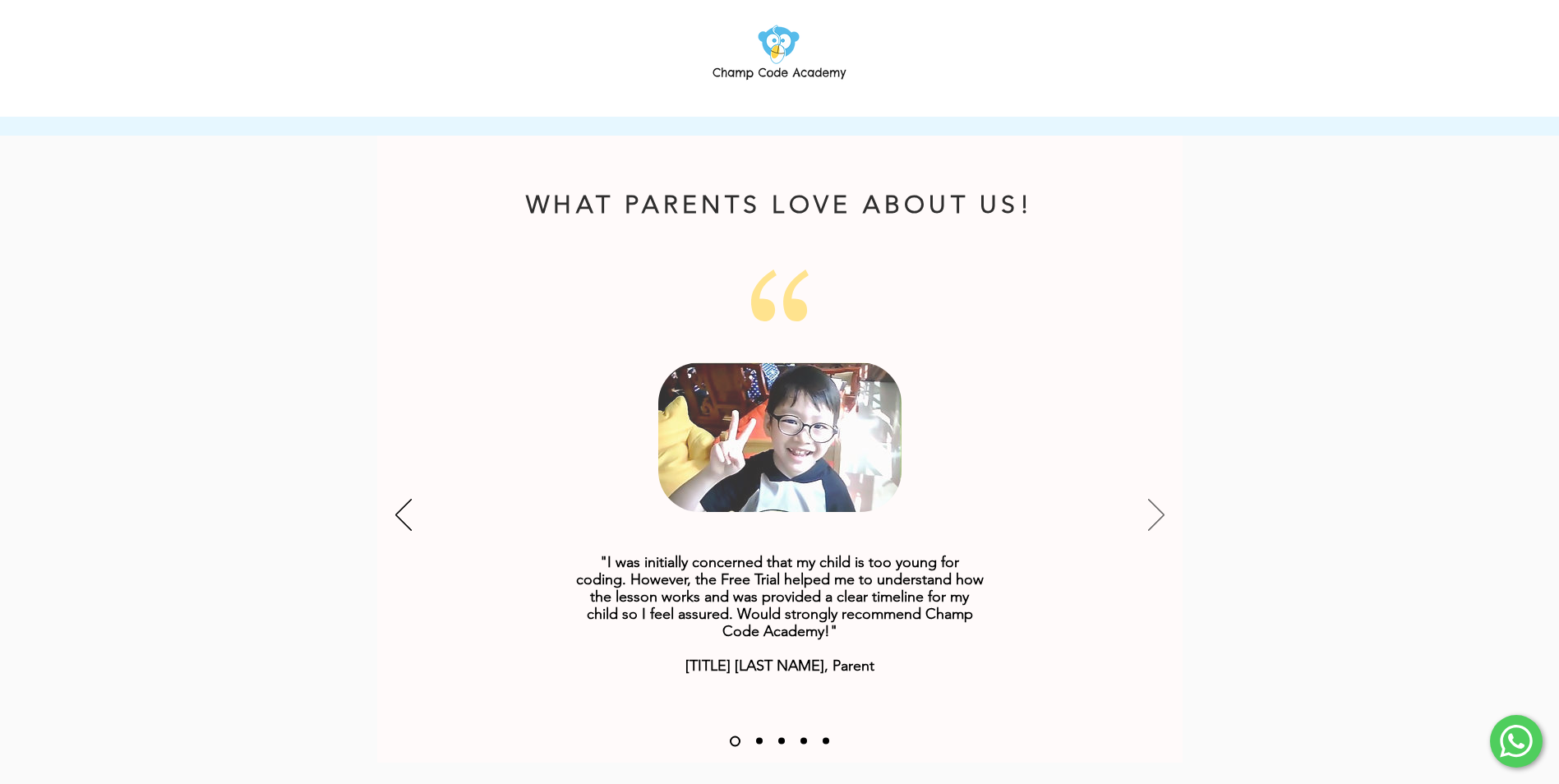 click 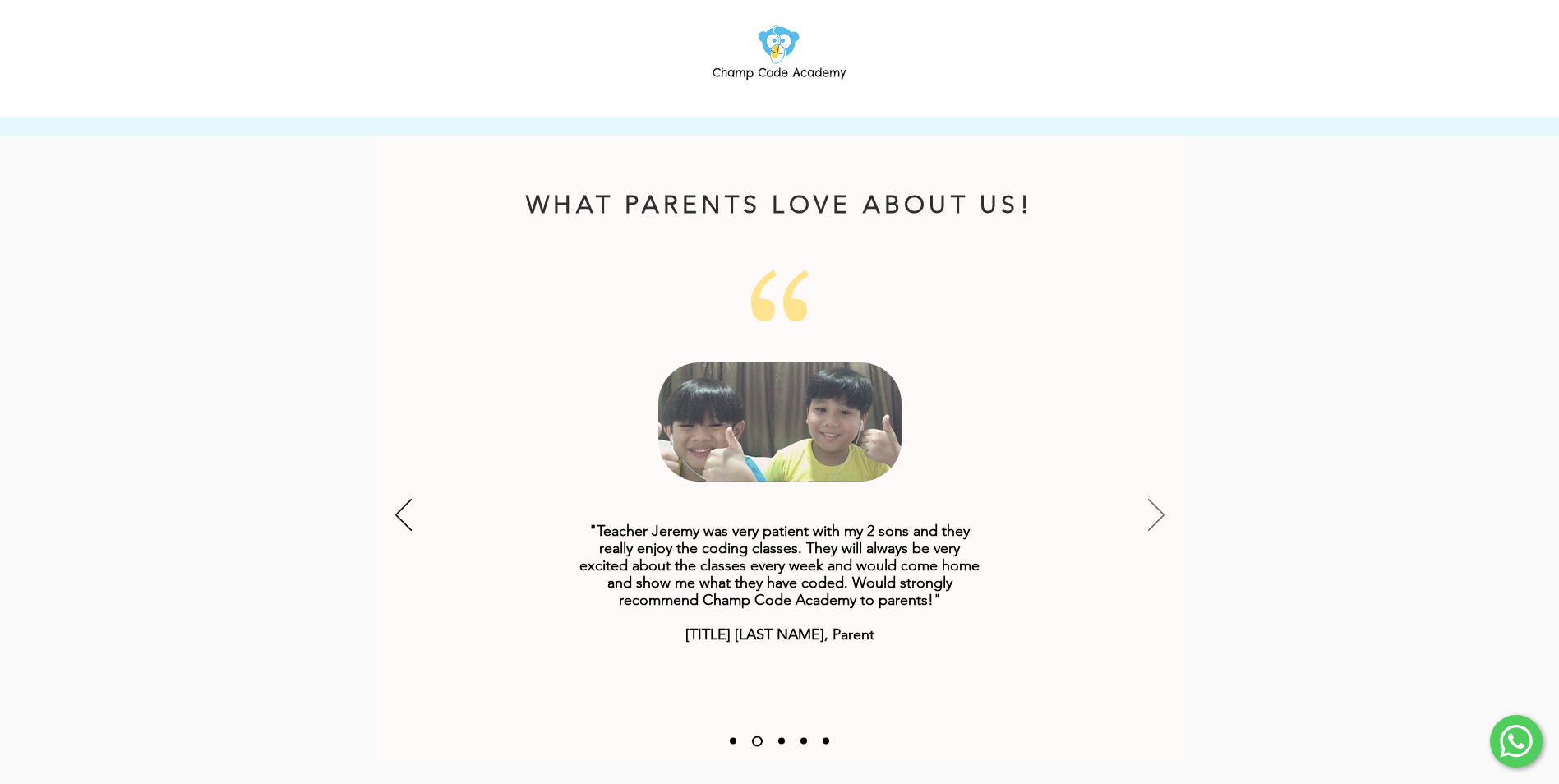 click 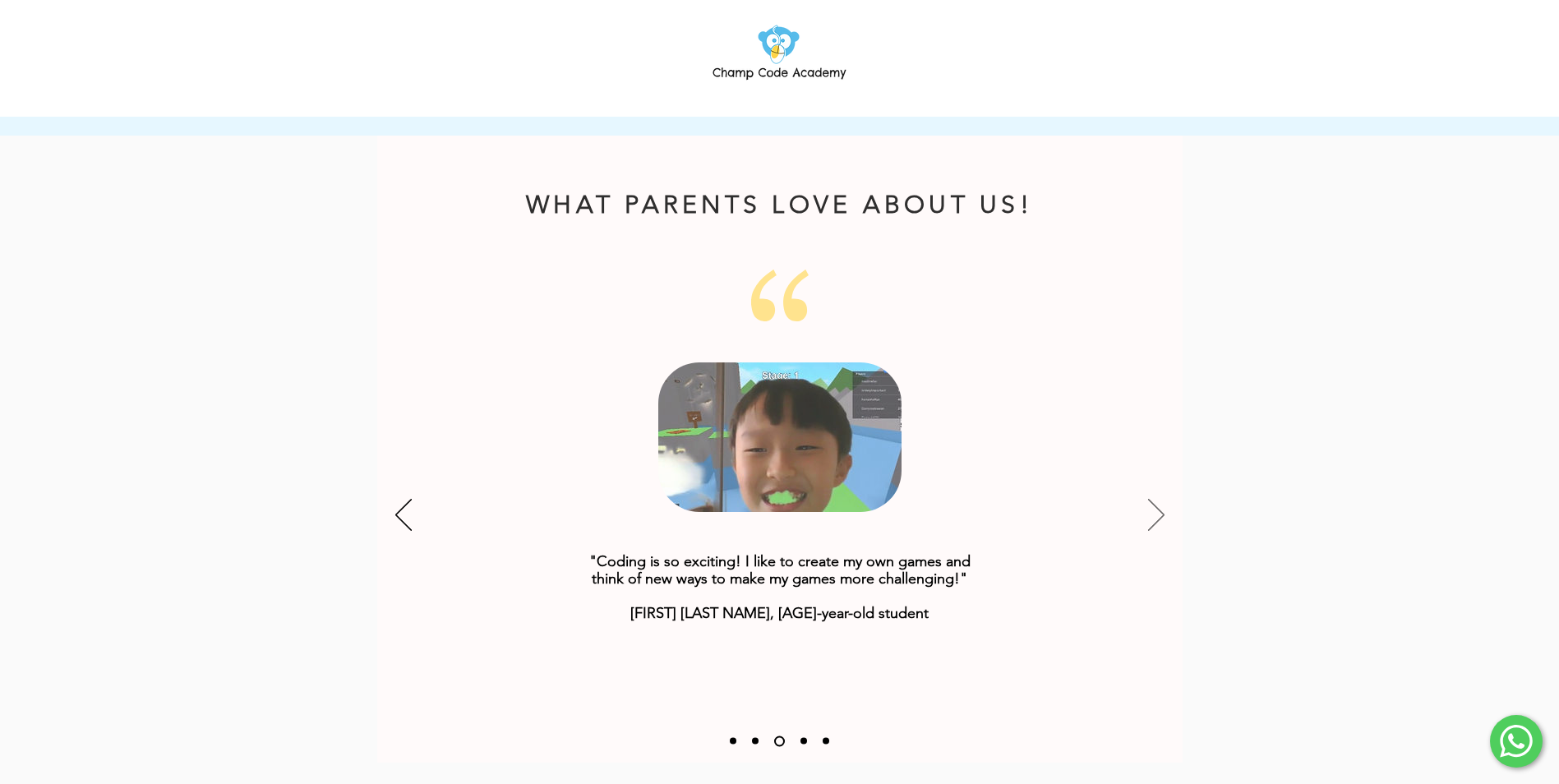 click 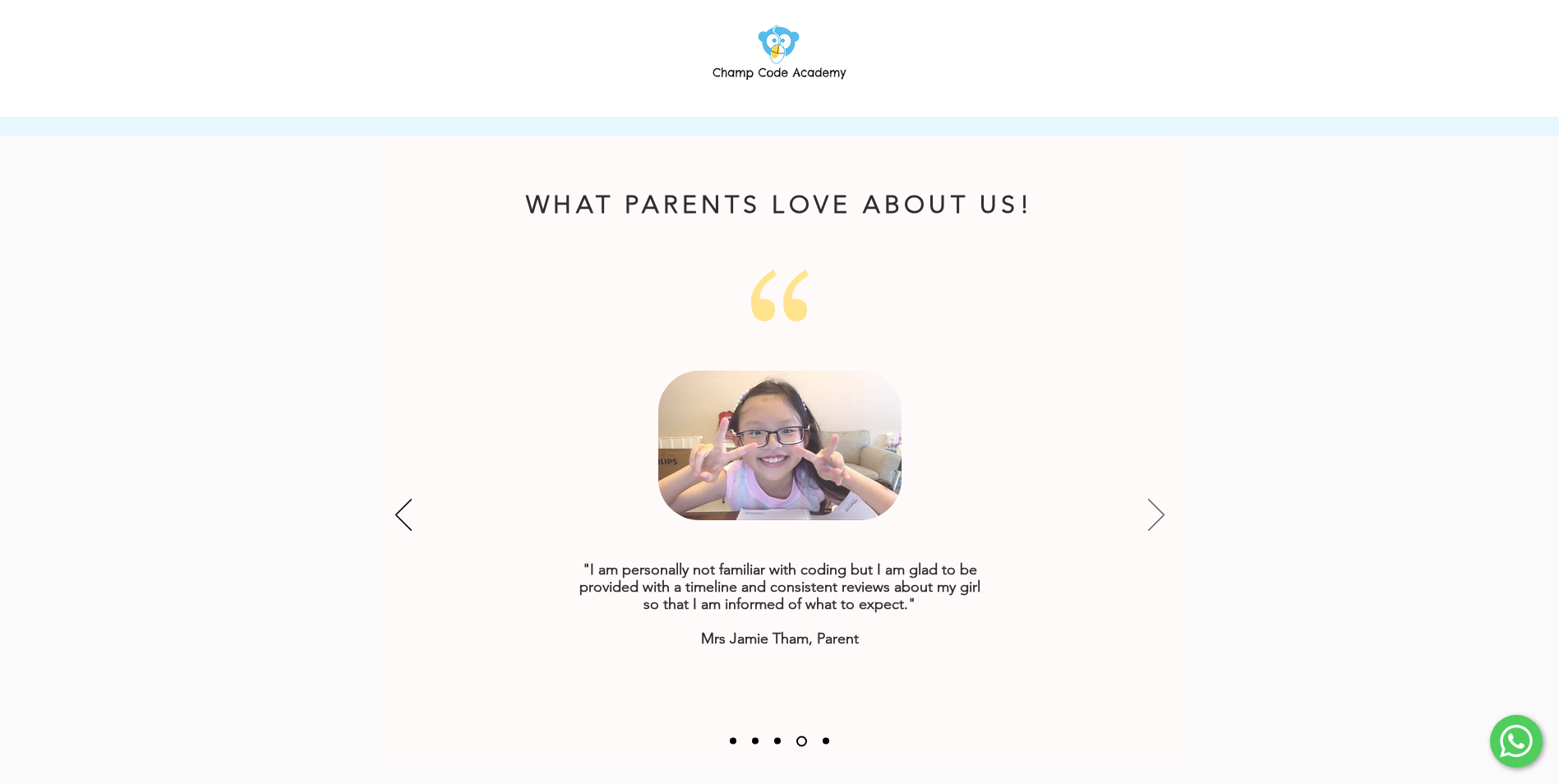 click 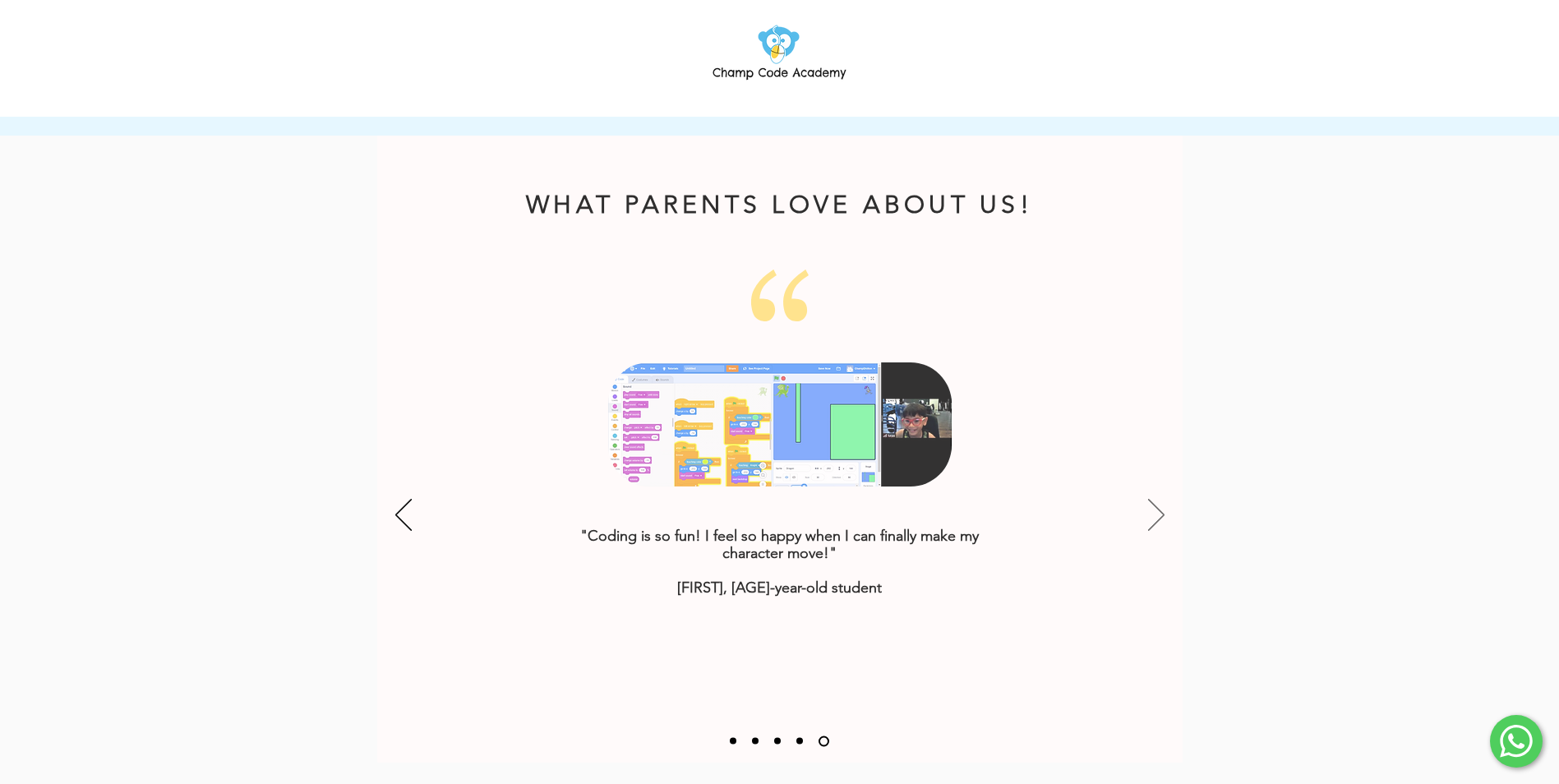 click 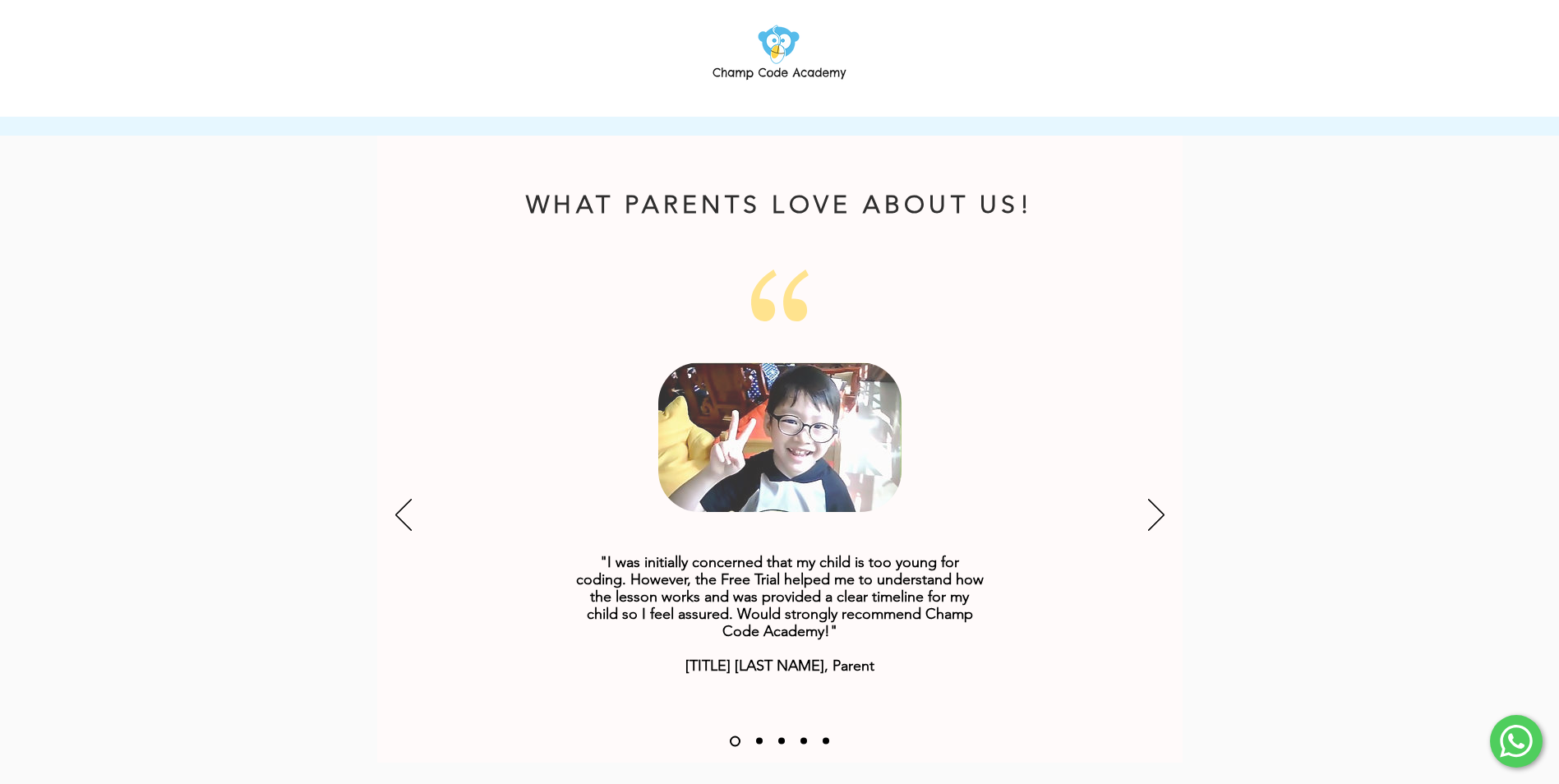 click at bounding box center (780, 516) 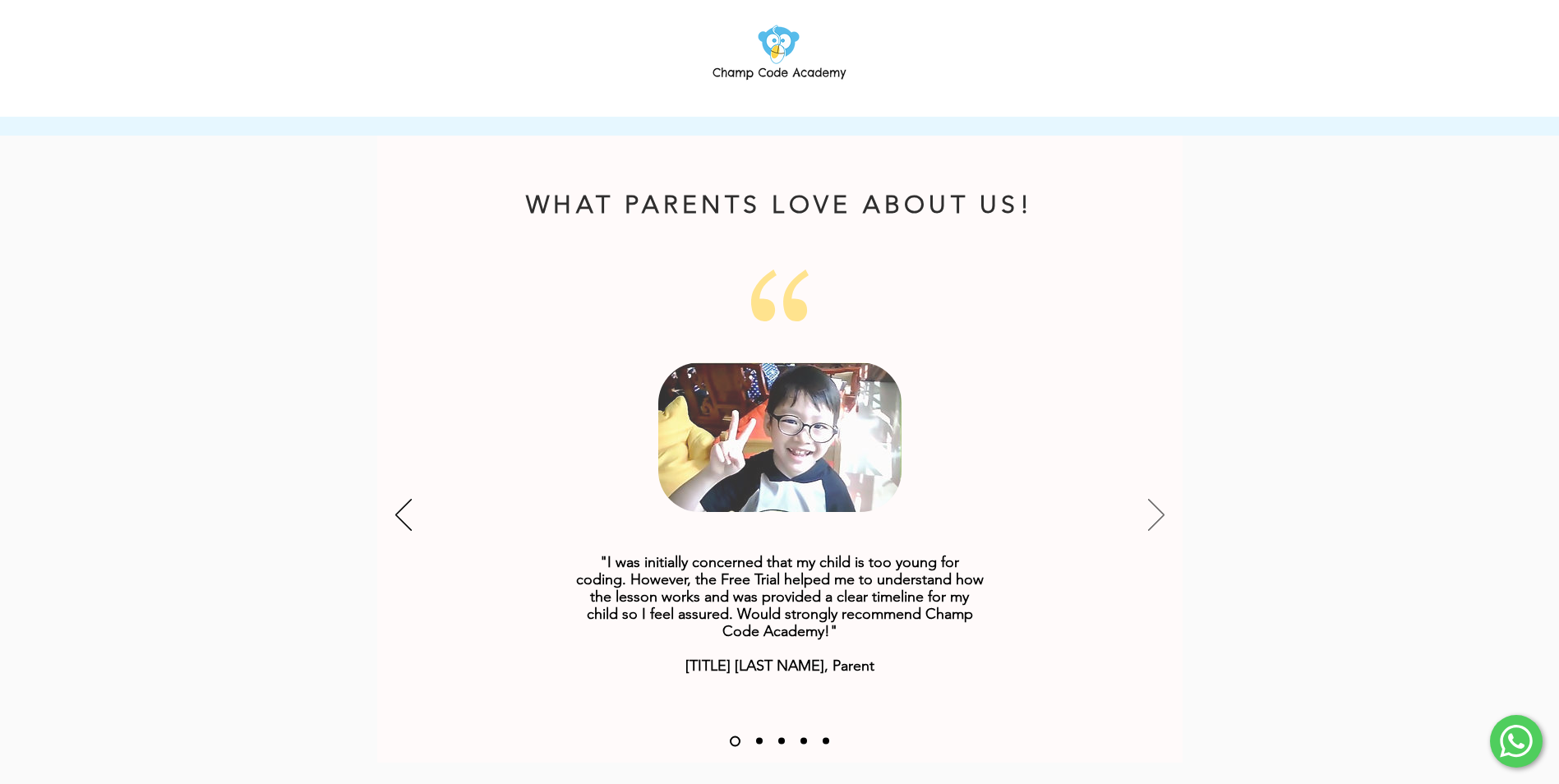 click 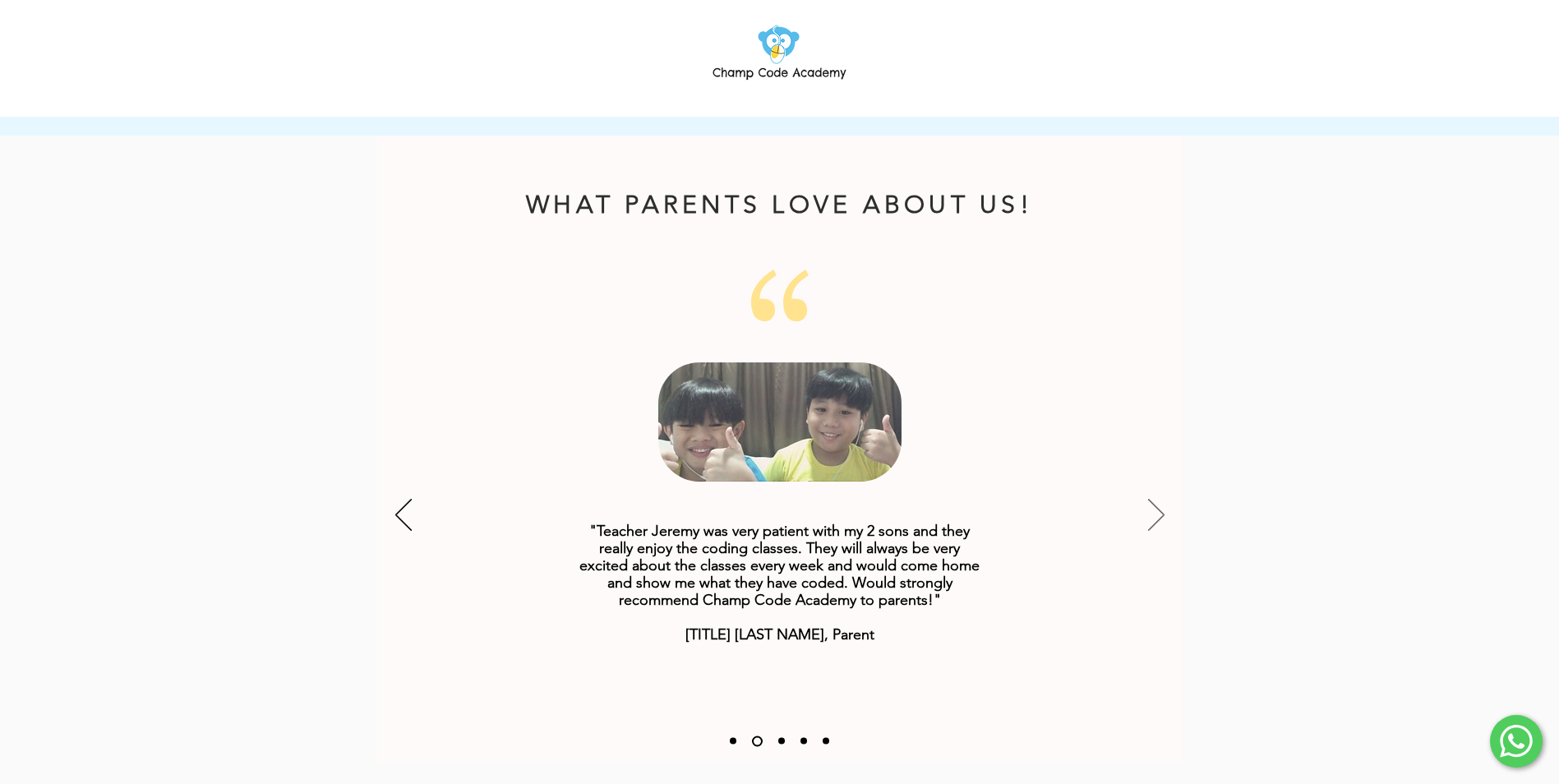 click 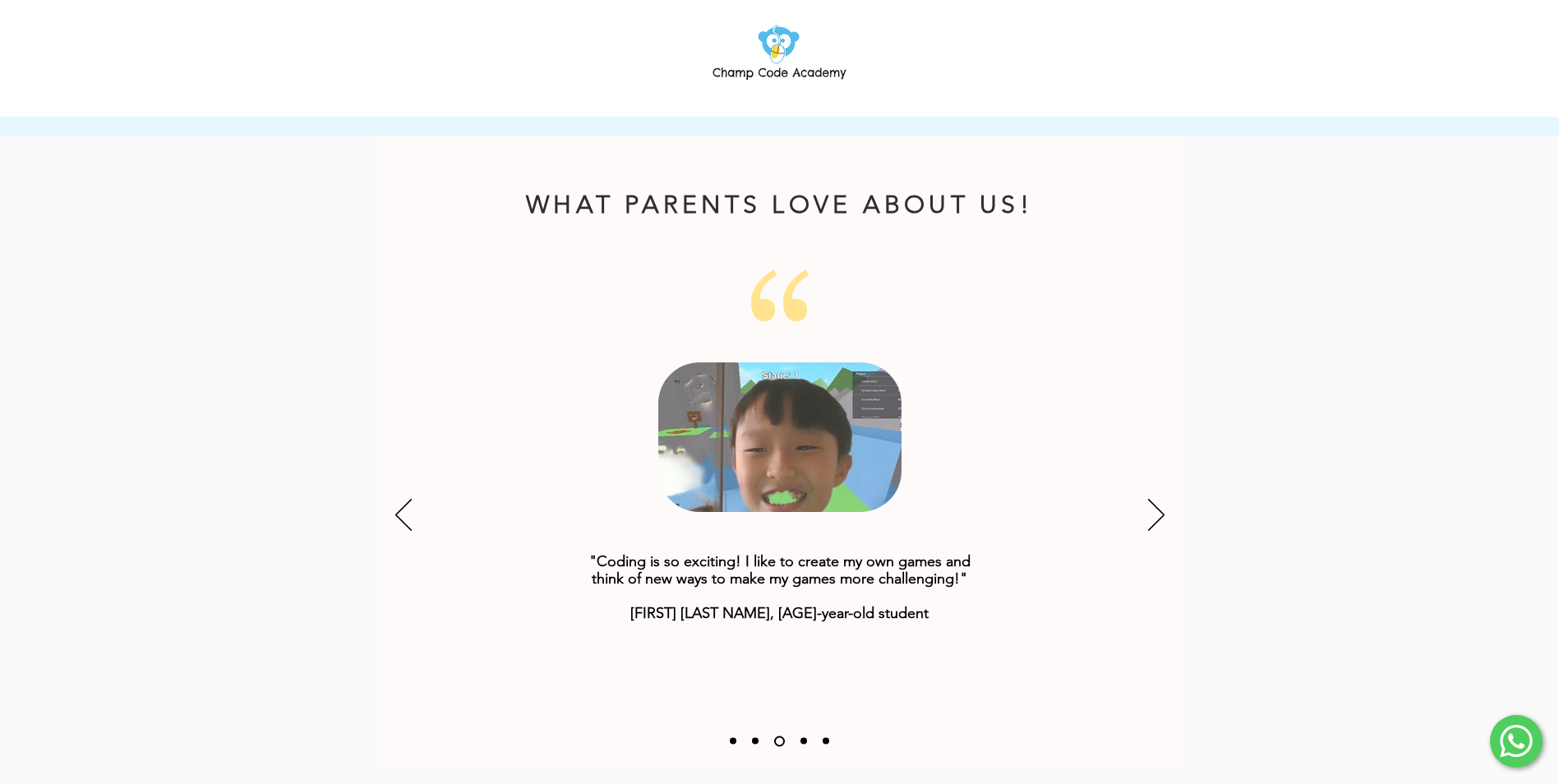 click at bounding box center [780, 516] 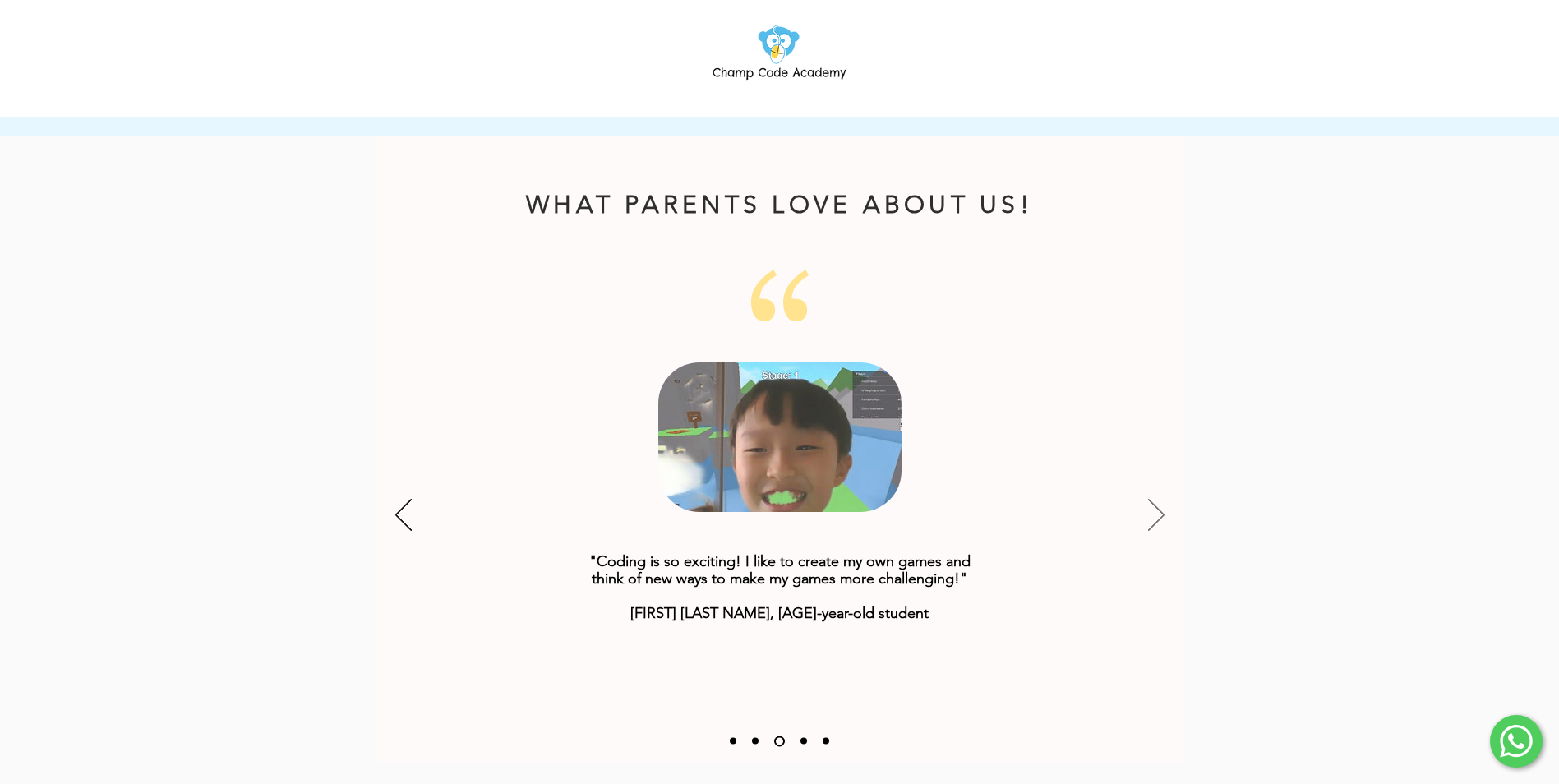 click 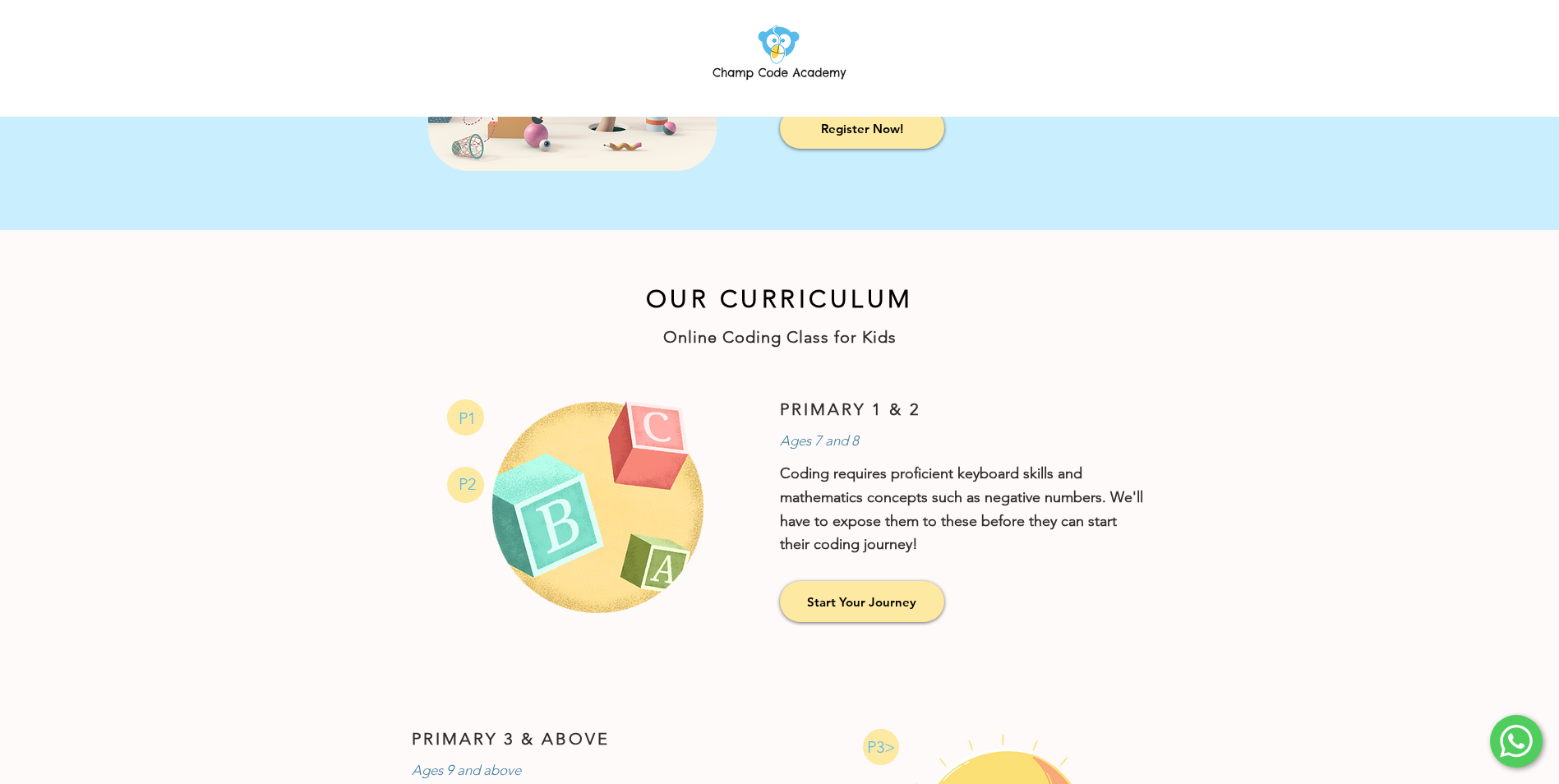 scroll, scrollTop: 822, scrollLeft: 0, axis: vertical 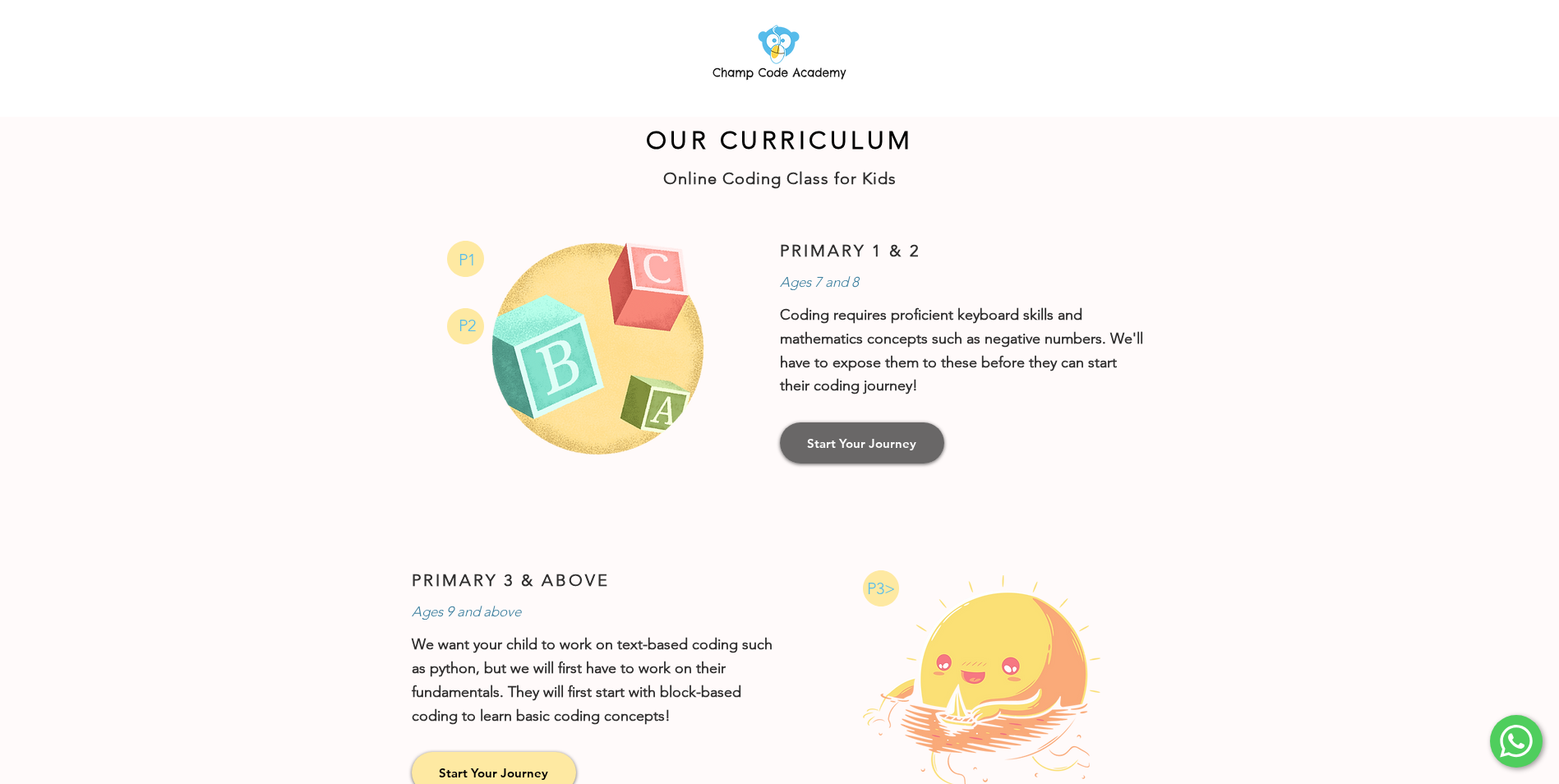 click on "Start Your Journey" at bounding box center [861, 443] 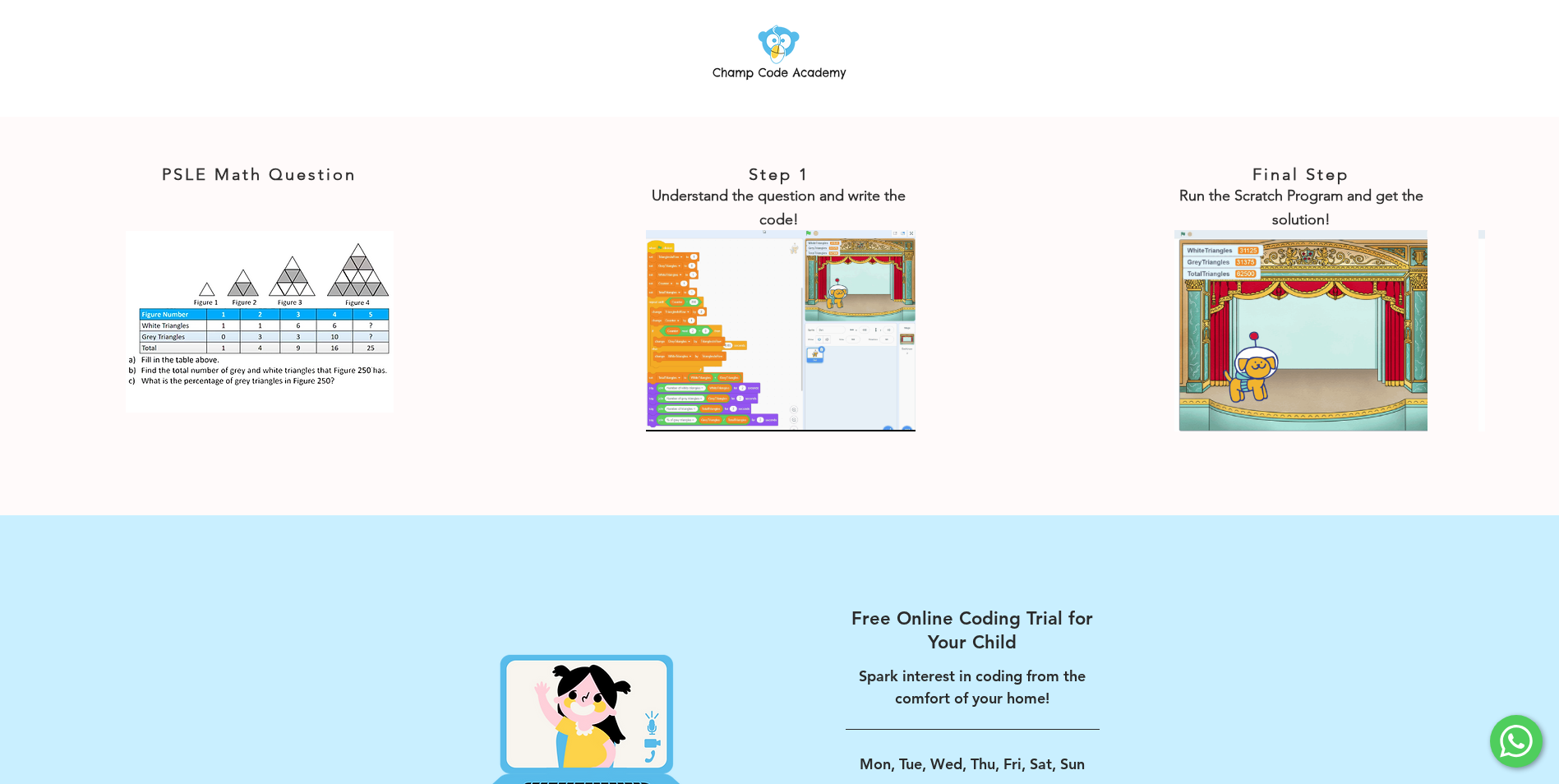 scroll, scrollTop: 2854, scrollLeft: 0, axis: vertical 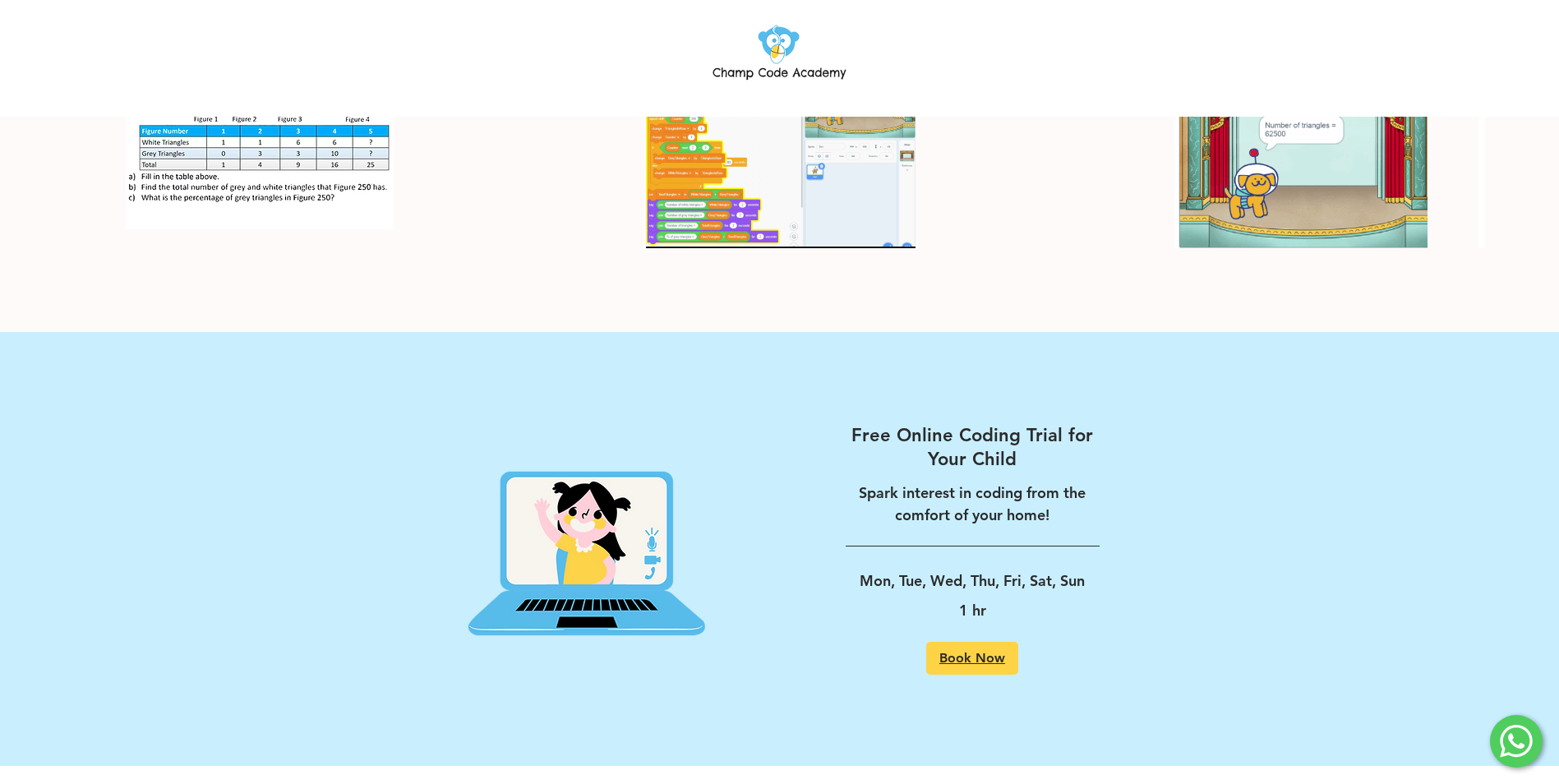 click on "Book Now" at bounding box center (972, 658) 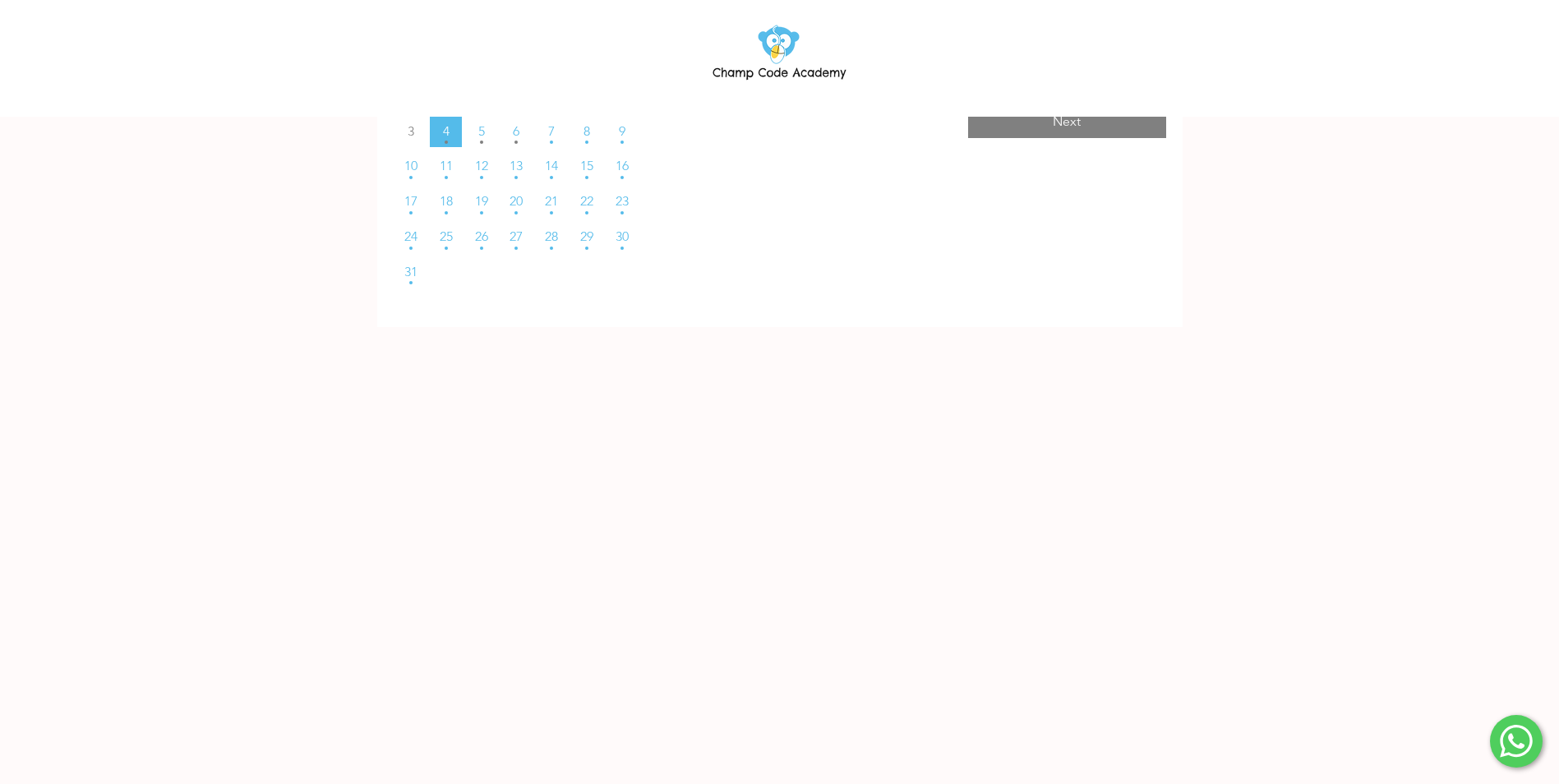 scroll, scrollTop: 0, scrollLeft: 0, axis: both 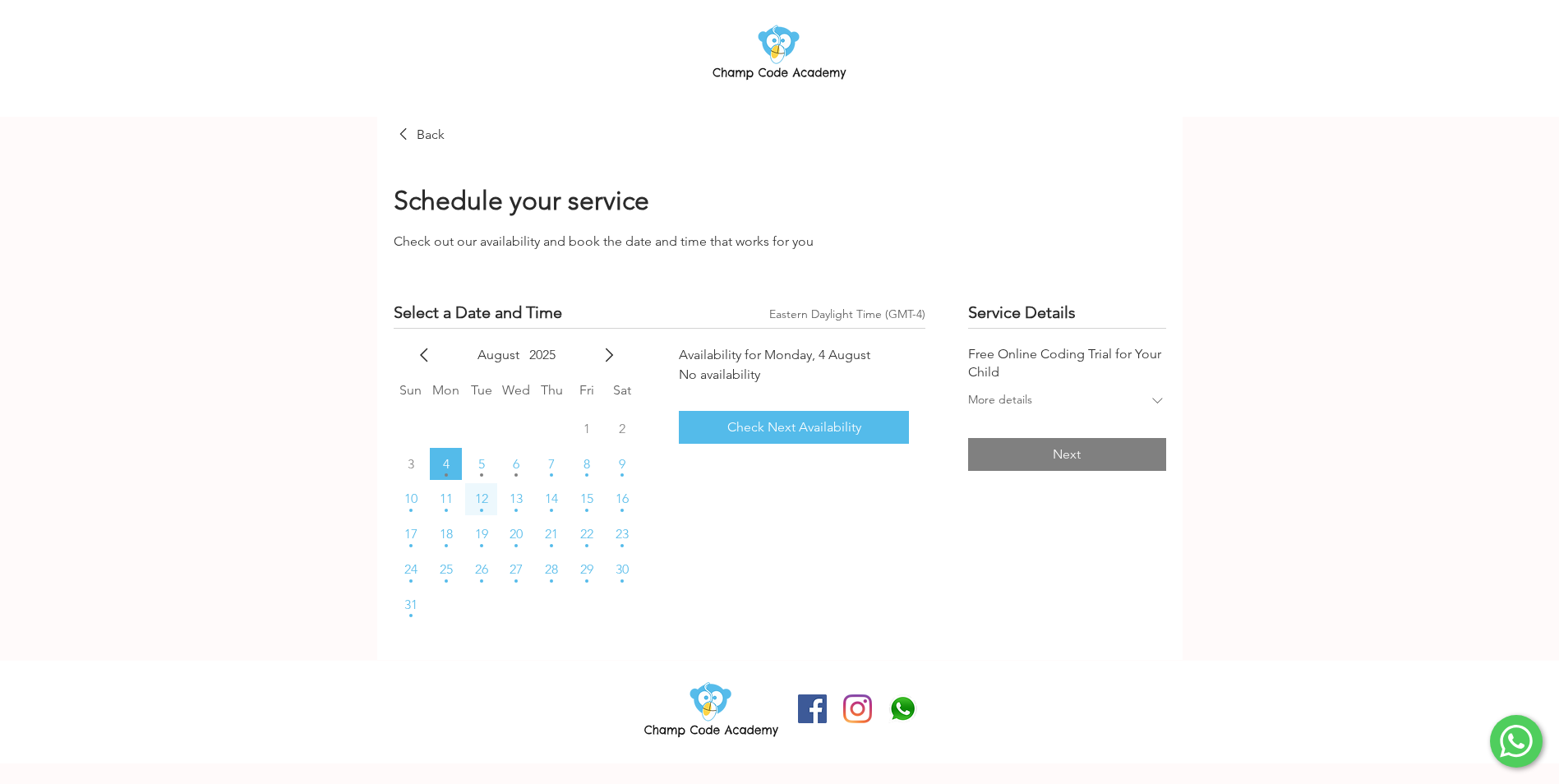 click on "12" at bounding box center [482, 499] 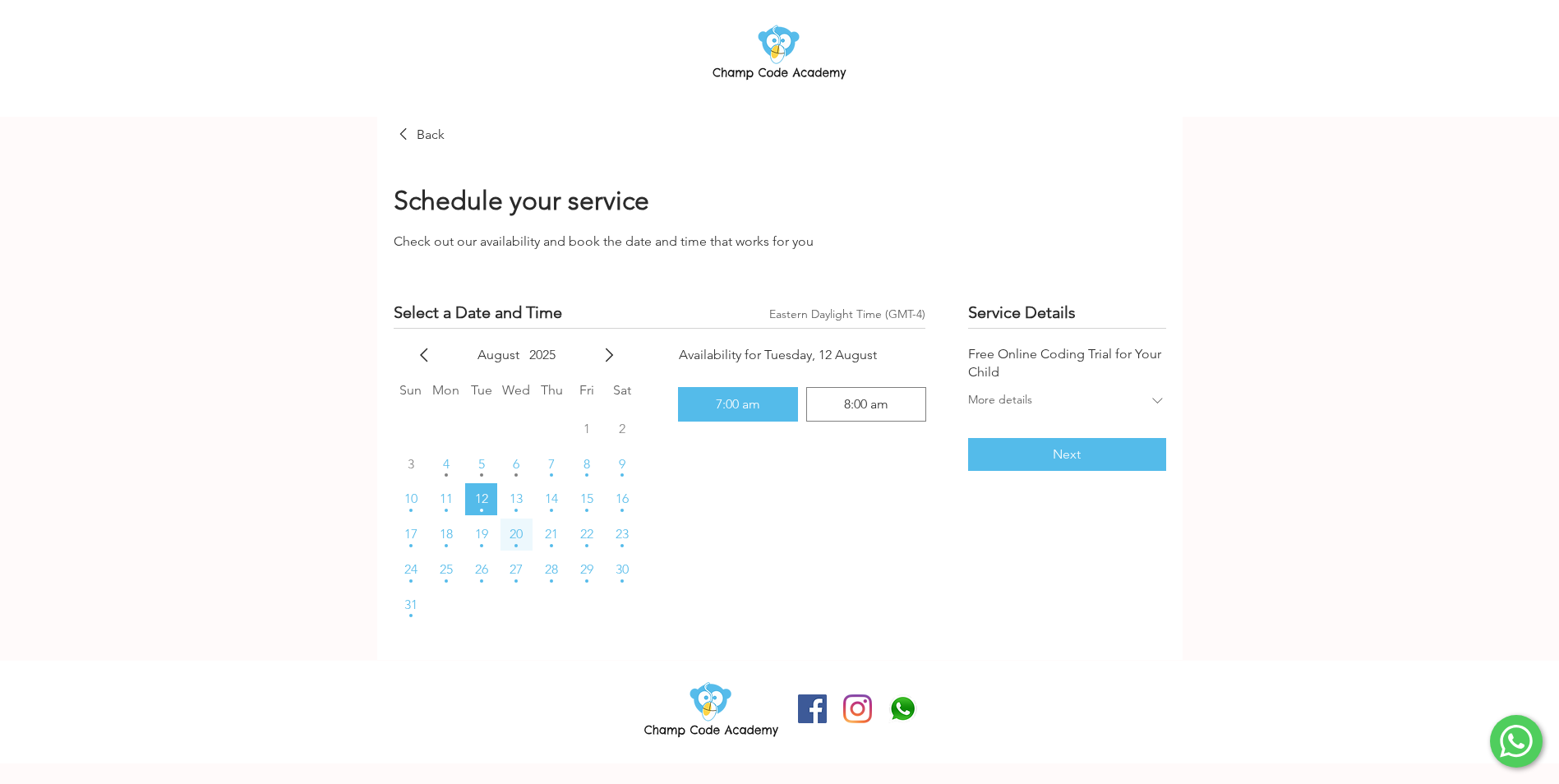 click on "20" at bounding box center (516, 534) 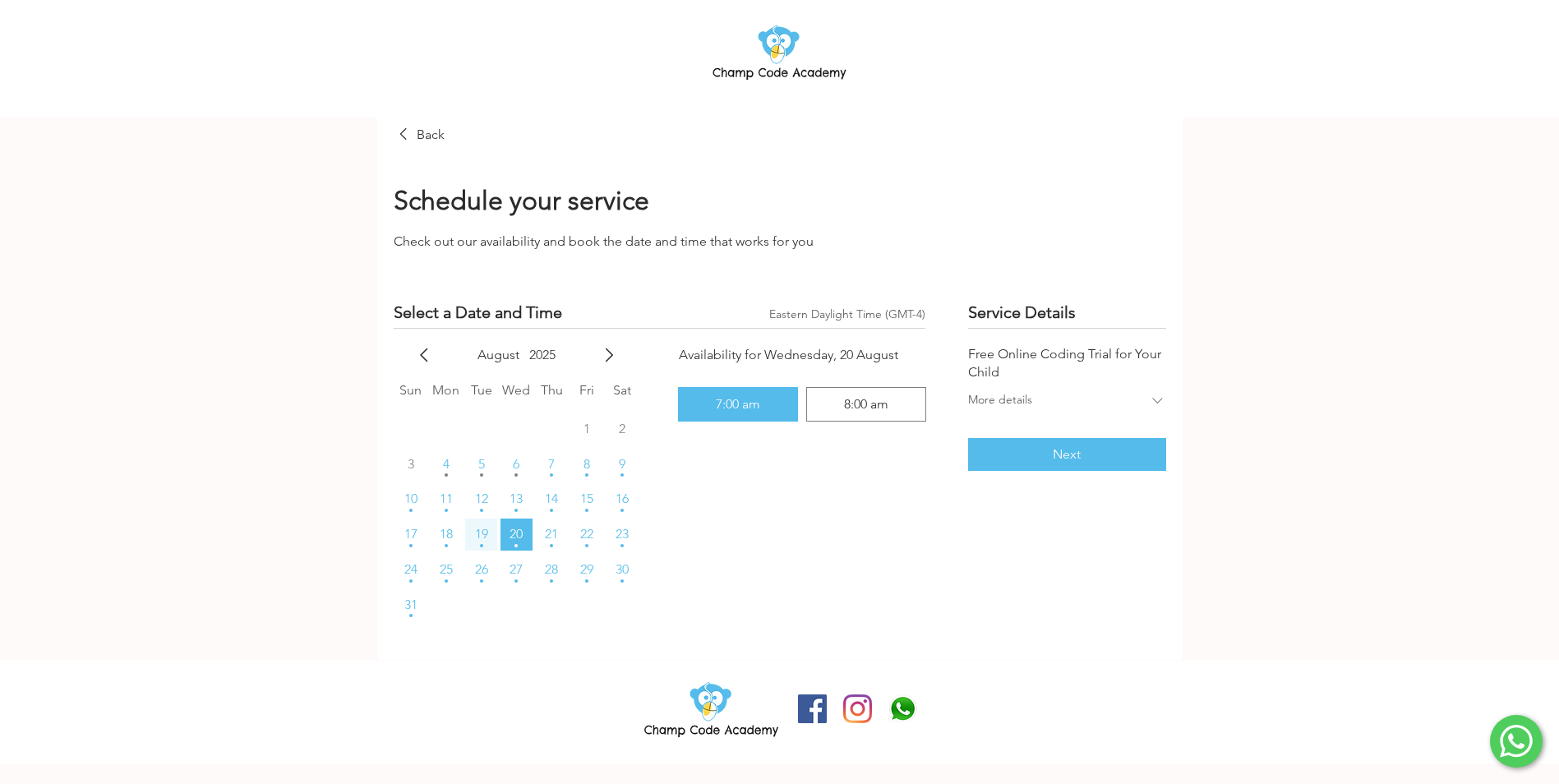 click on "19" at bounding box center (482, 534) 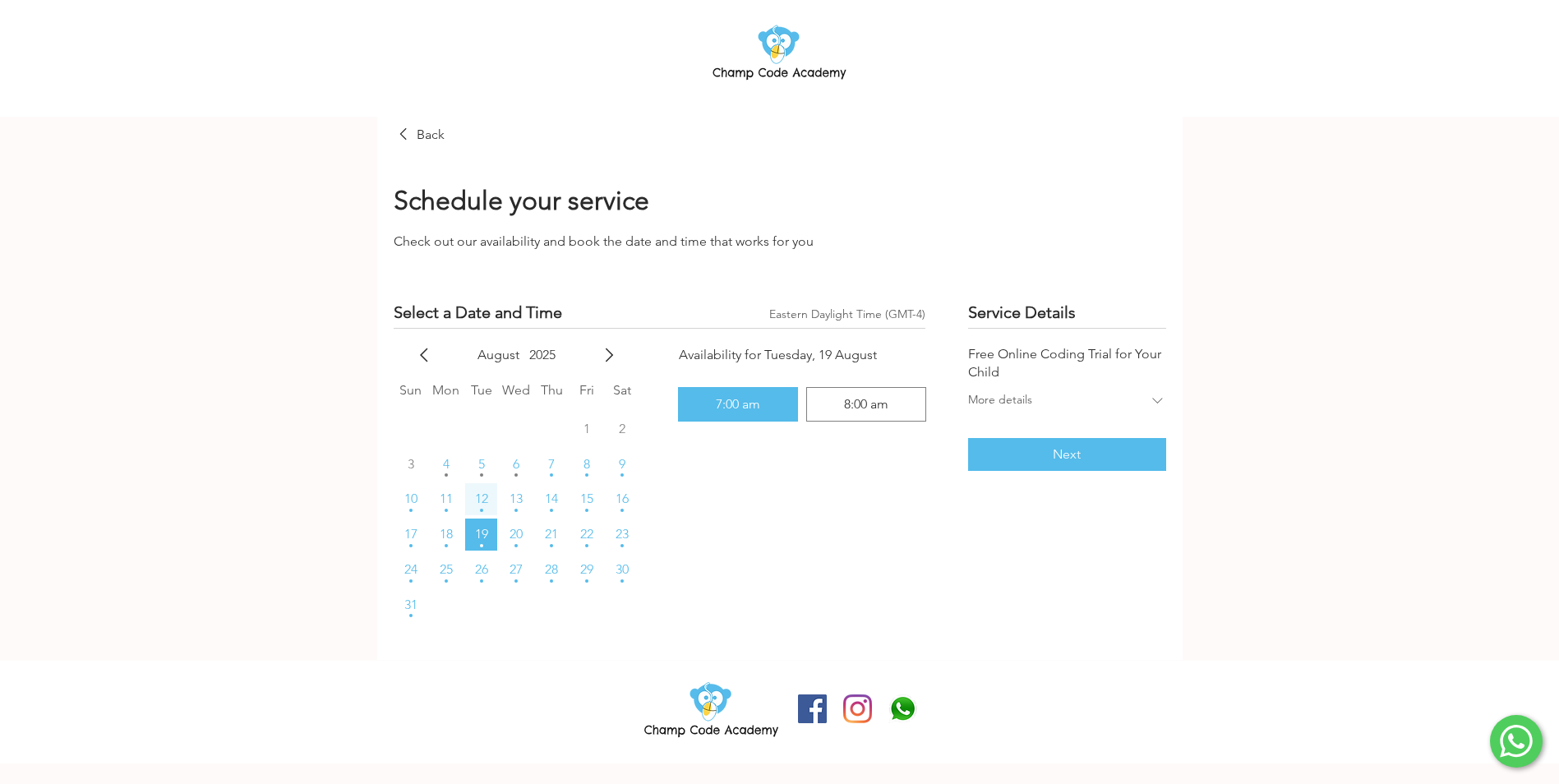 click on "12" at bounding box center [482, 499] 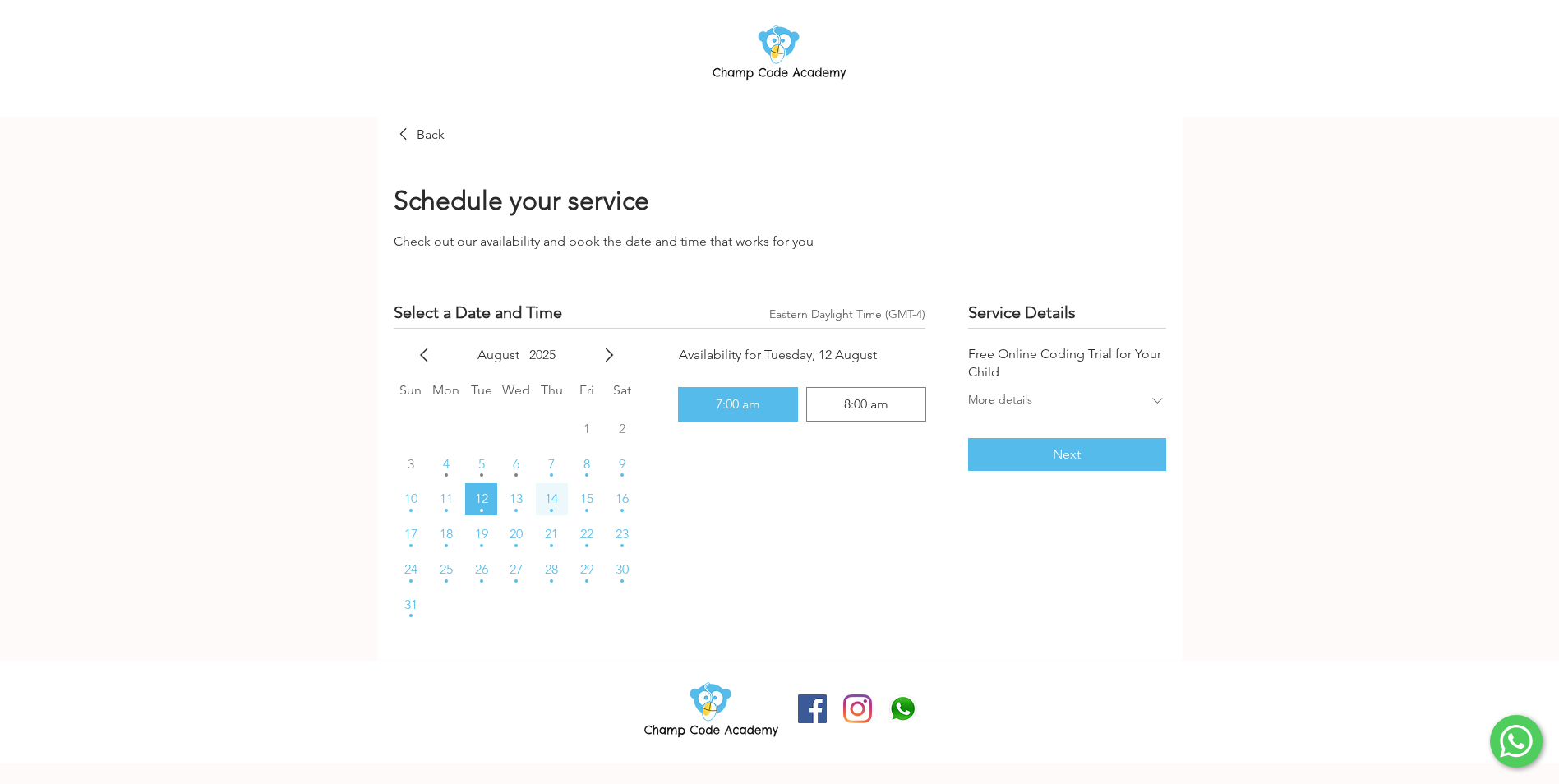 click on "14" at bounding box center [551, 499] 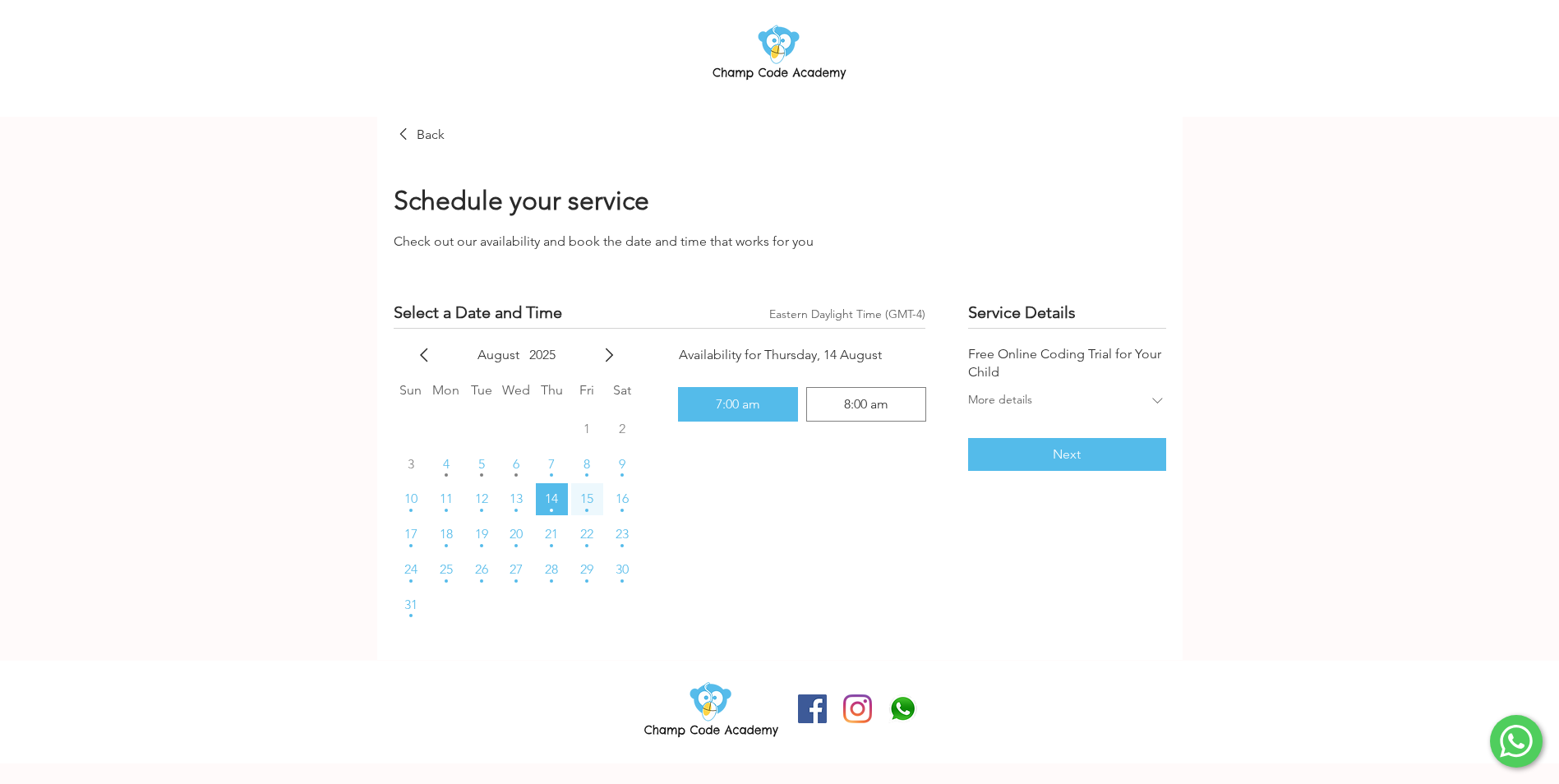 click on "15" at bounding box center (587, 499) 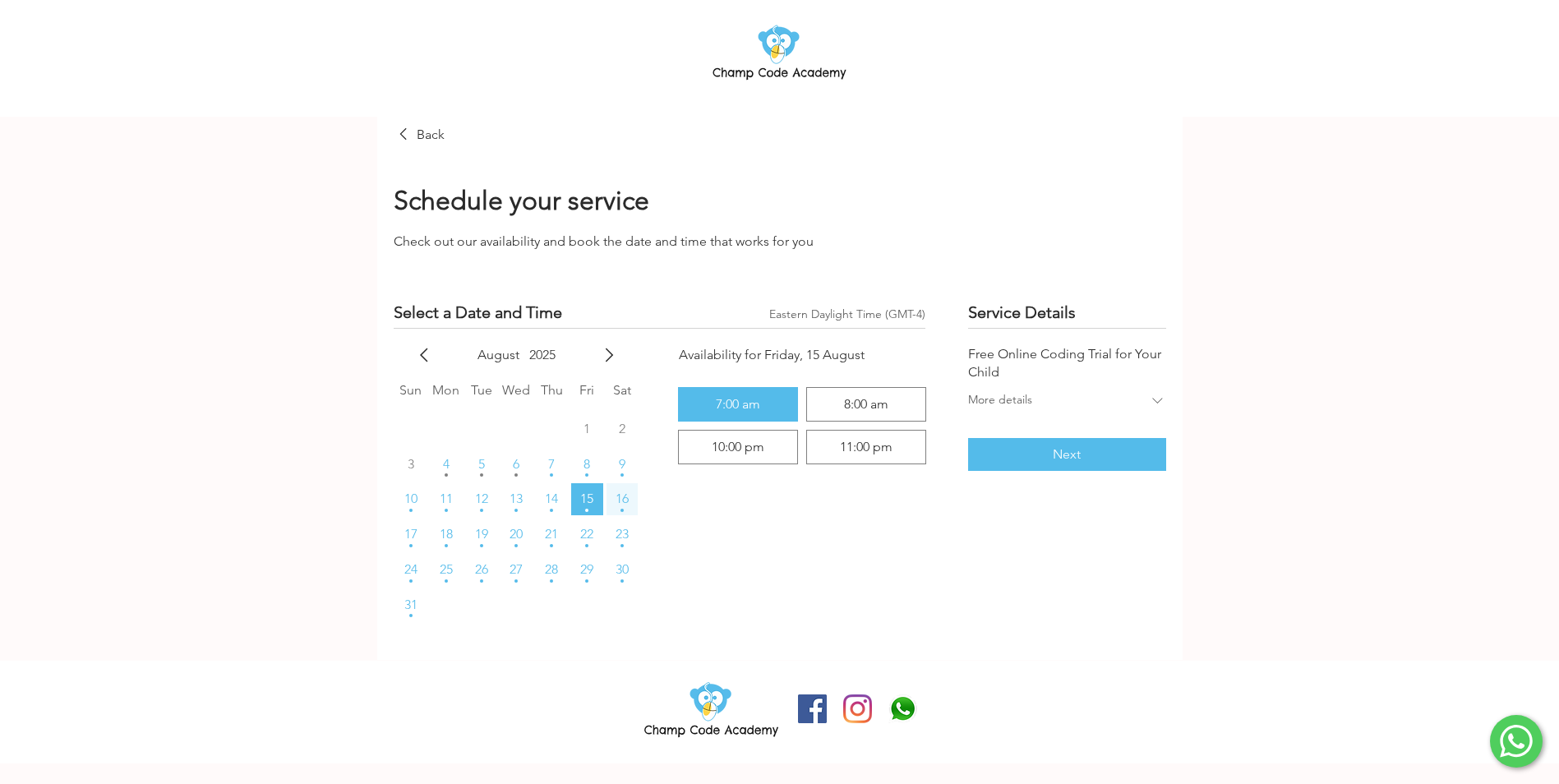 click on "16" at bounding box center [622, 499] 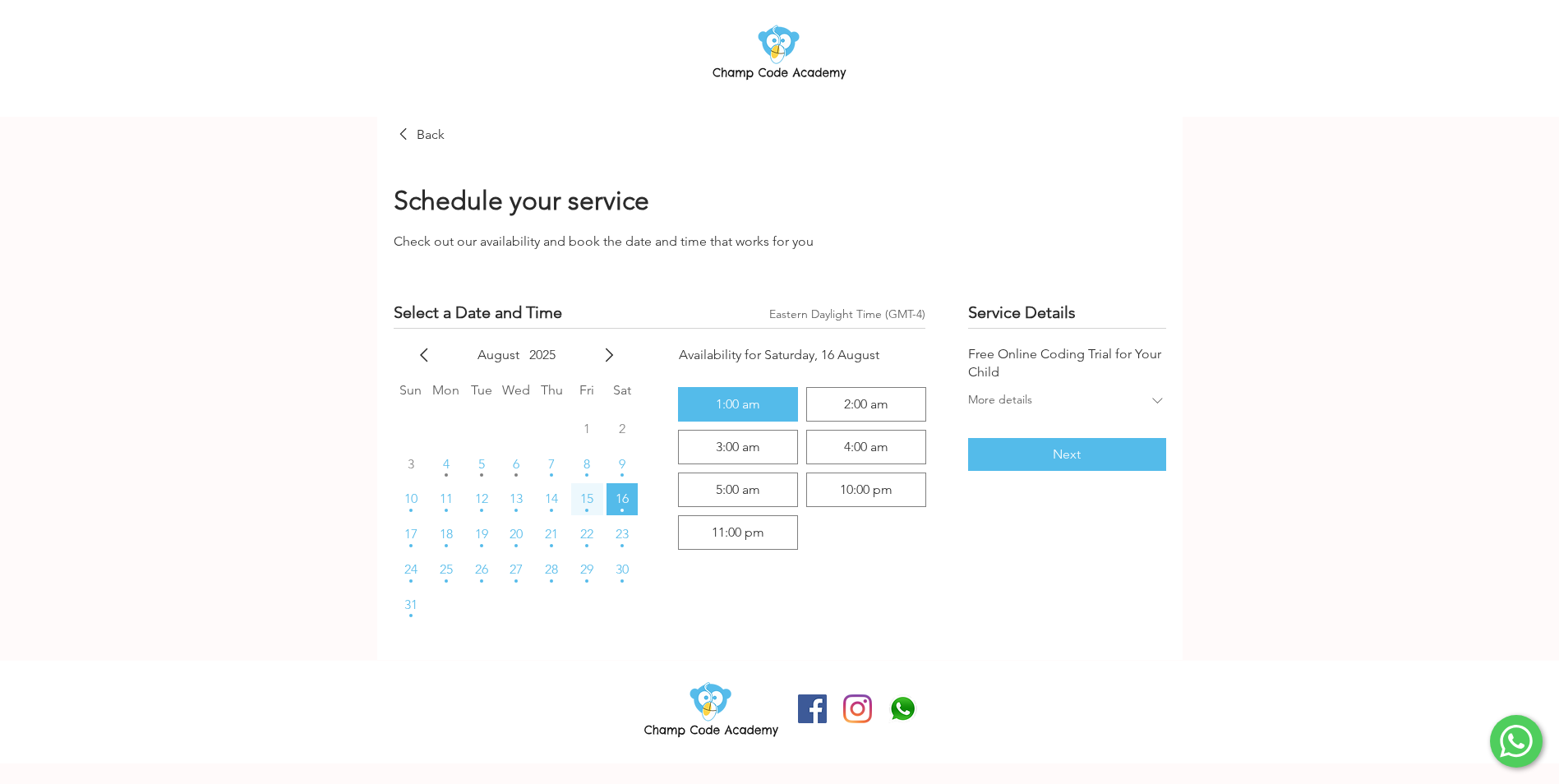 click on "15" at bounding box center (587, 499) 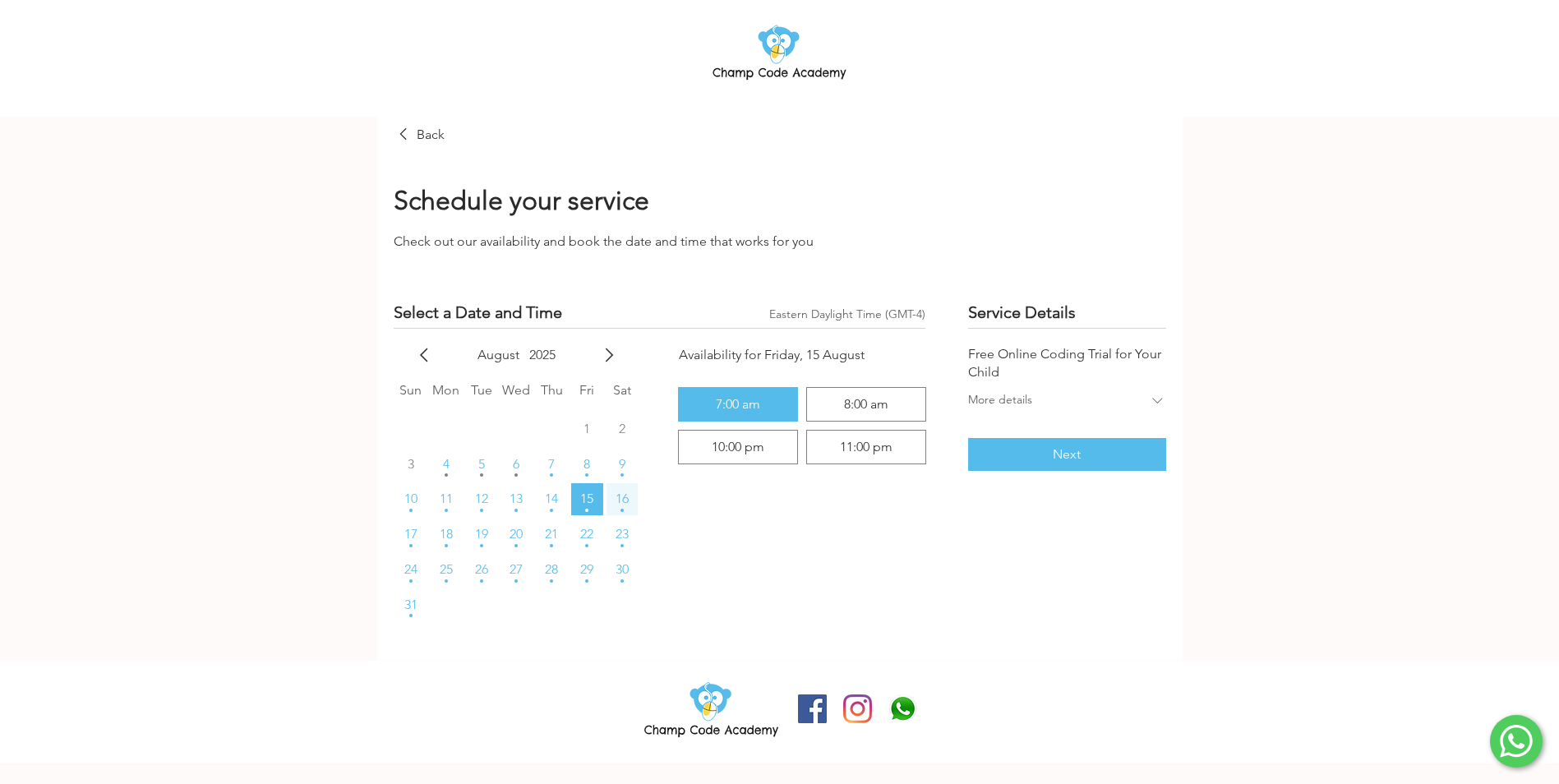 click on "16" at bounding box center [622, 499] 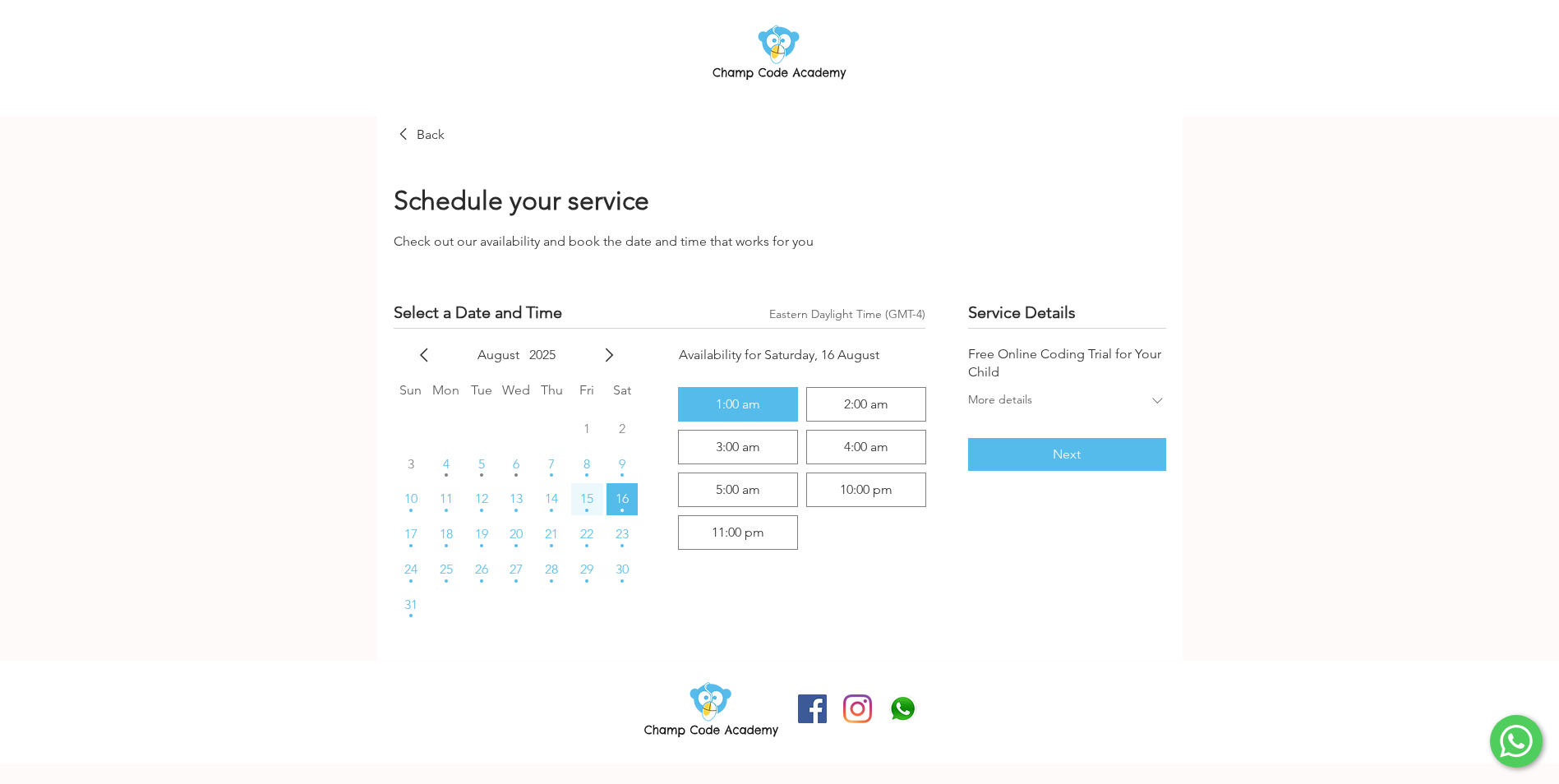 click on "15" at bounding box center [587, 499] 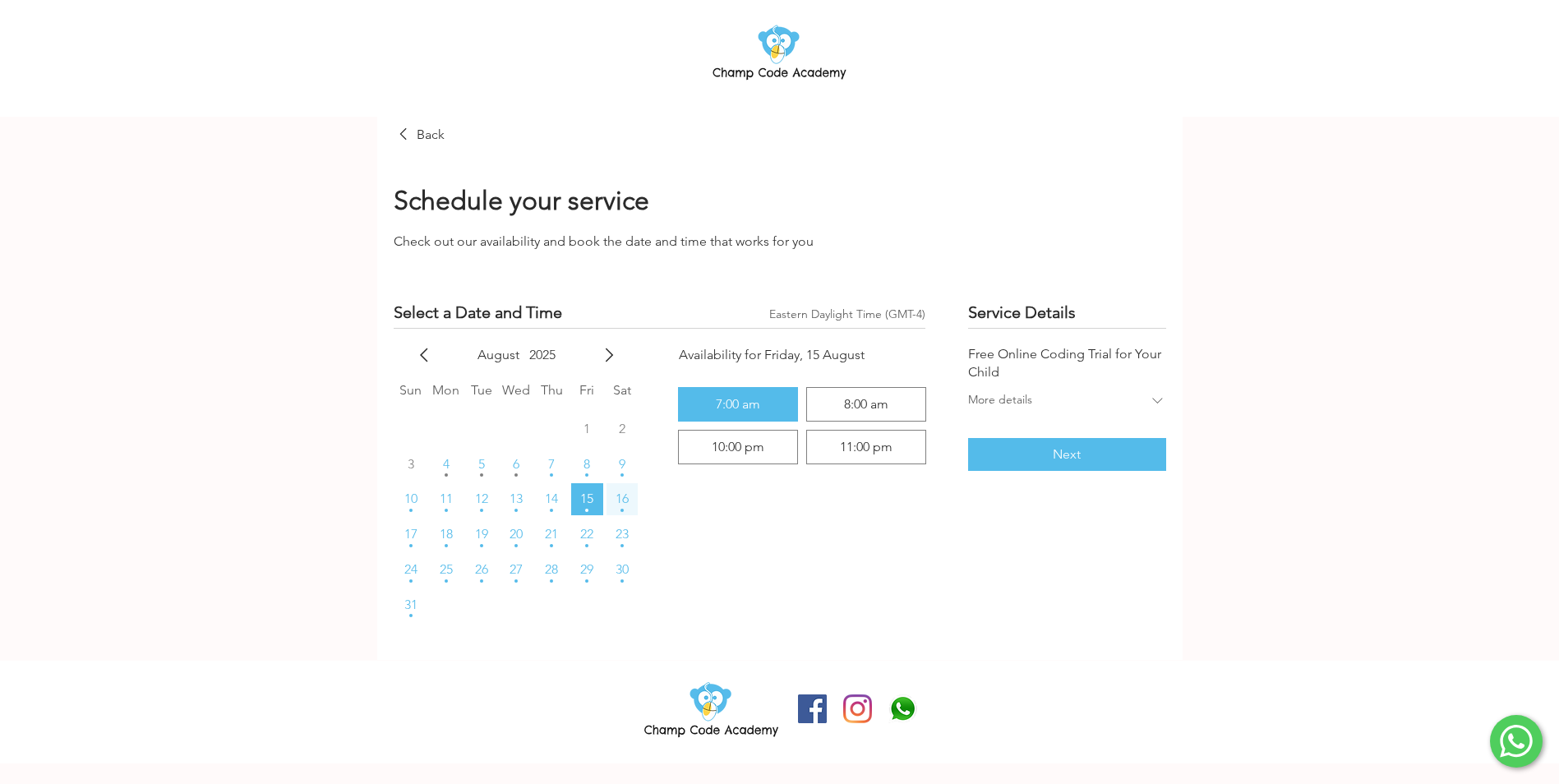 click on "16" at bounding box center (622, 499) 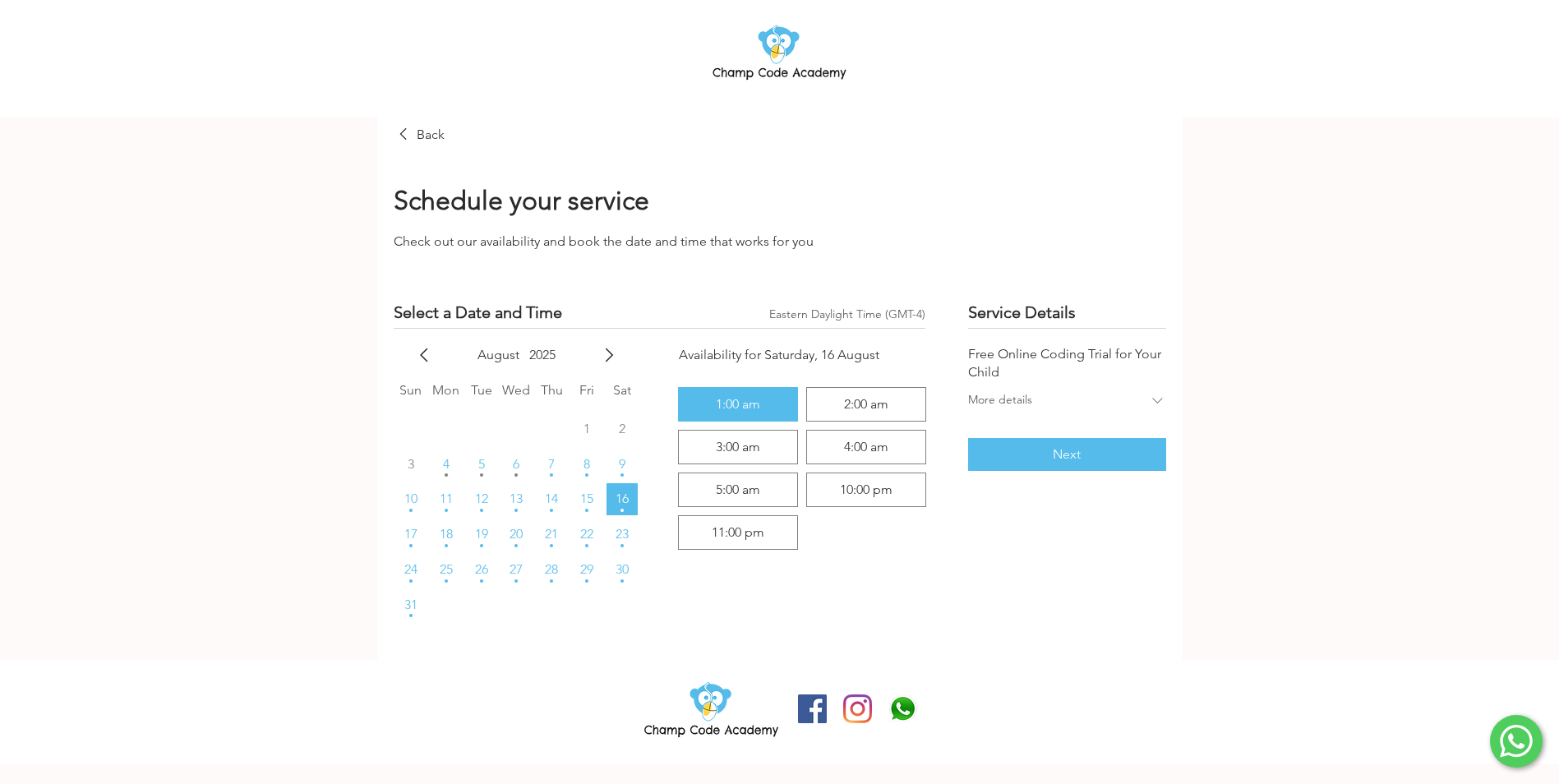 click on "1:00 am" at bounding box center (738, 404) 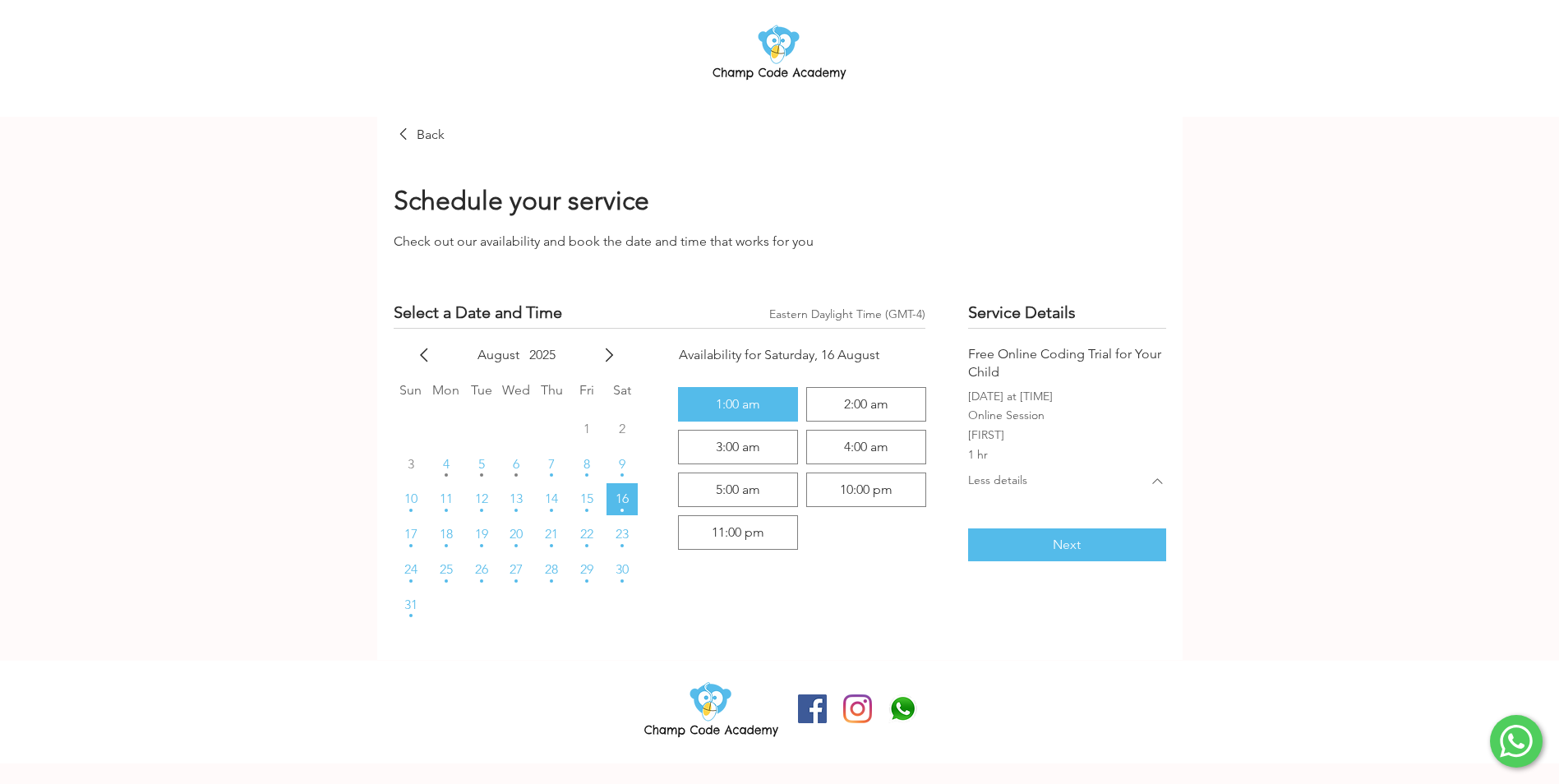 click on "Less details" at bounding box center [1058, 482] 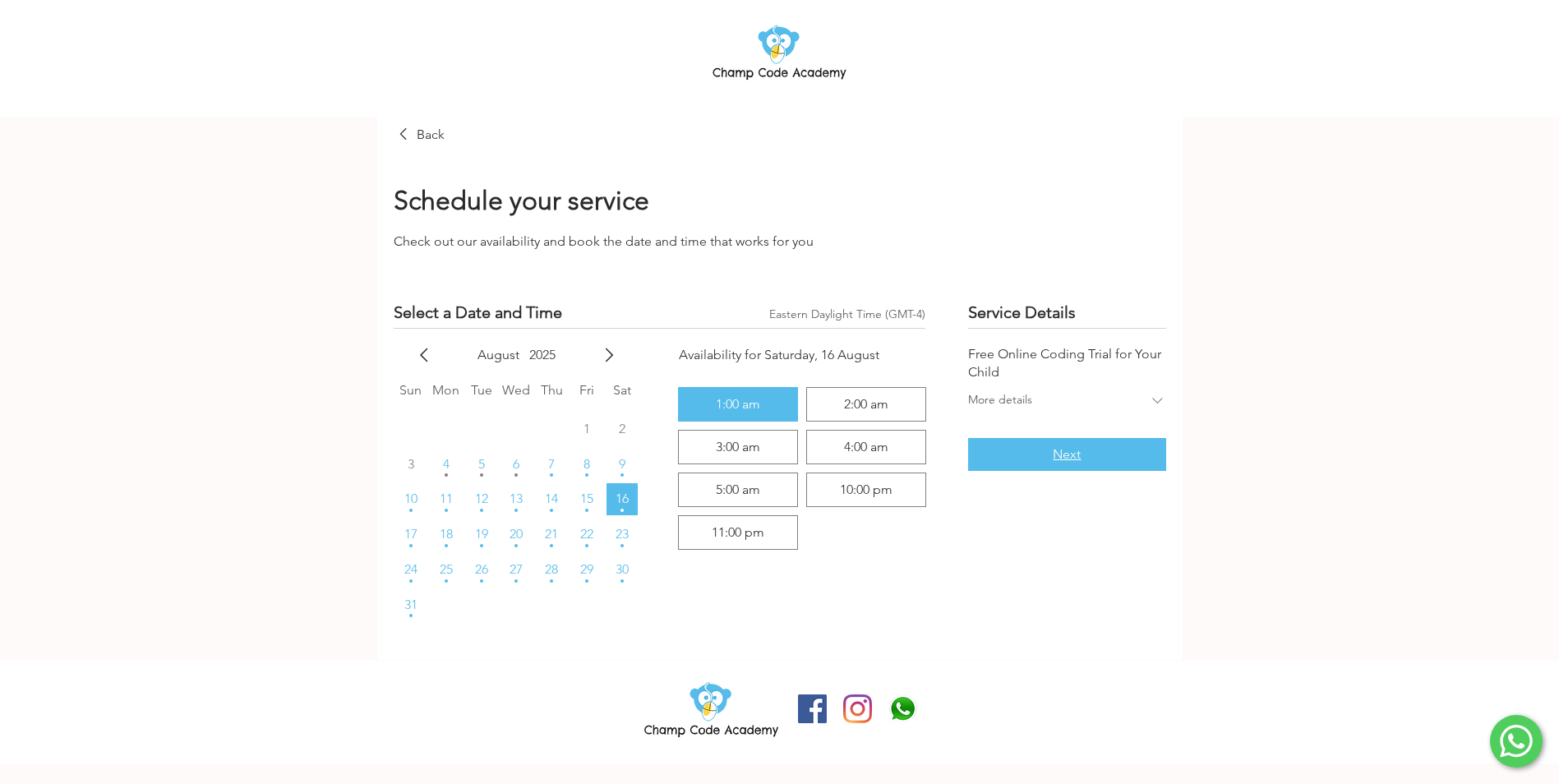 click on "Next" at bounding box center (1067, 454) 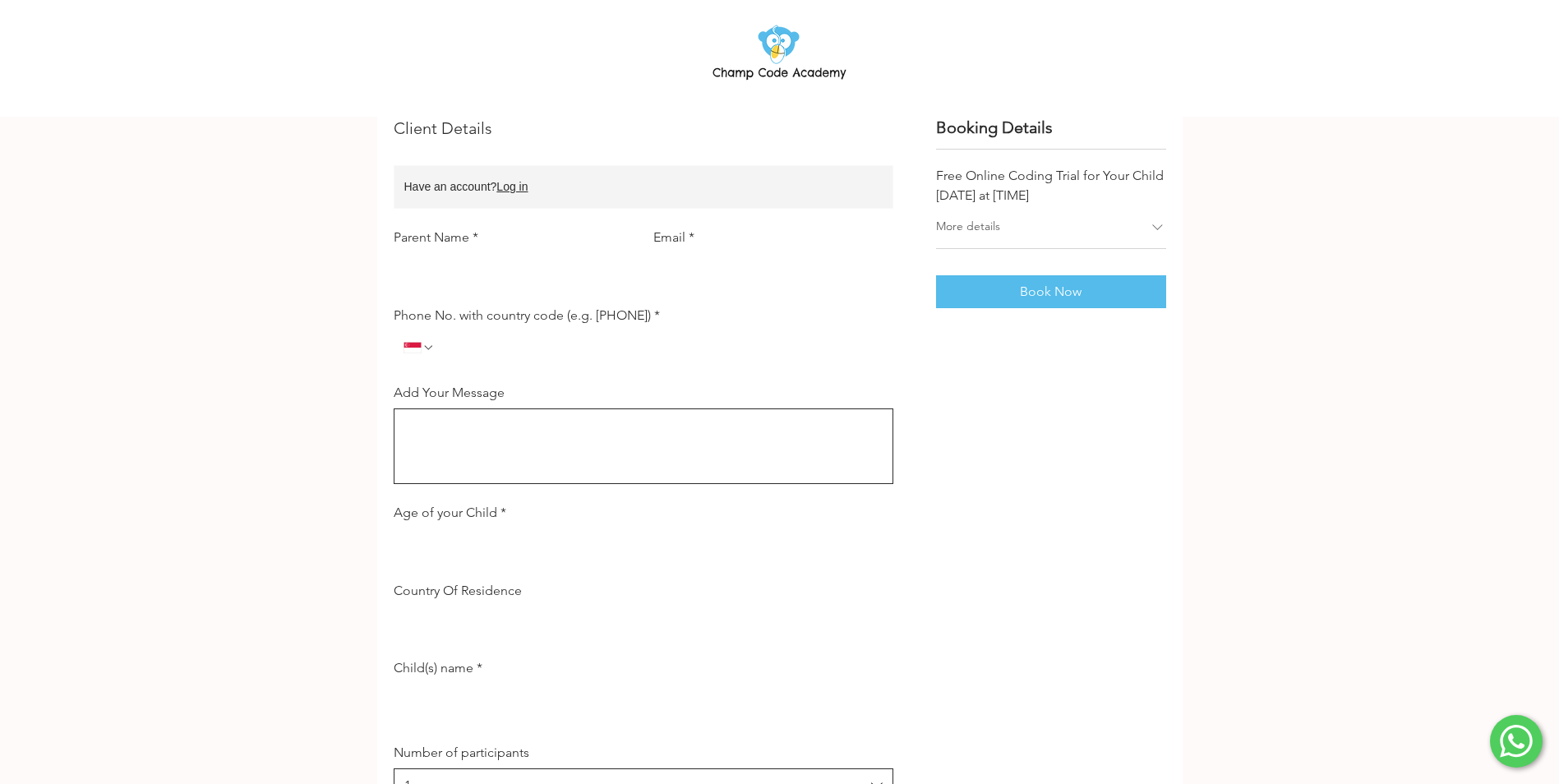 scroll, scrollTop: 164, scrollLeft: 0, axis: vertical 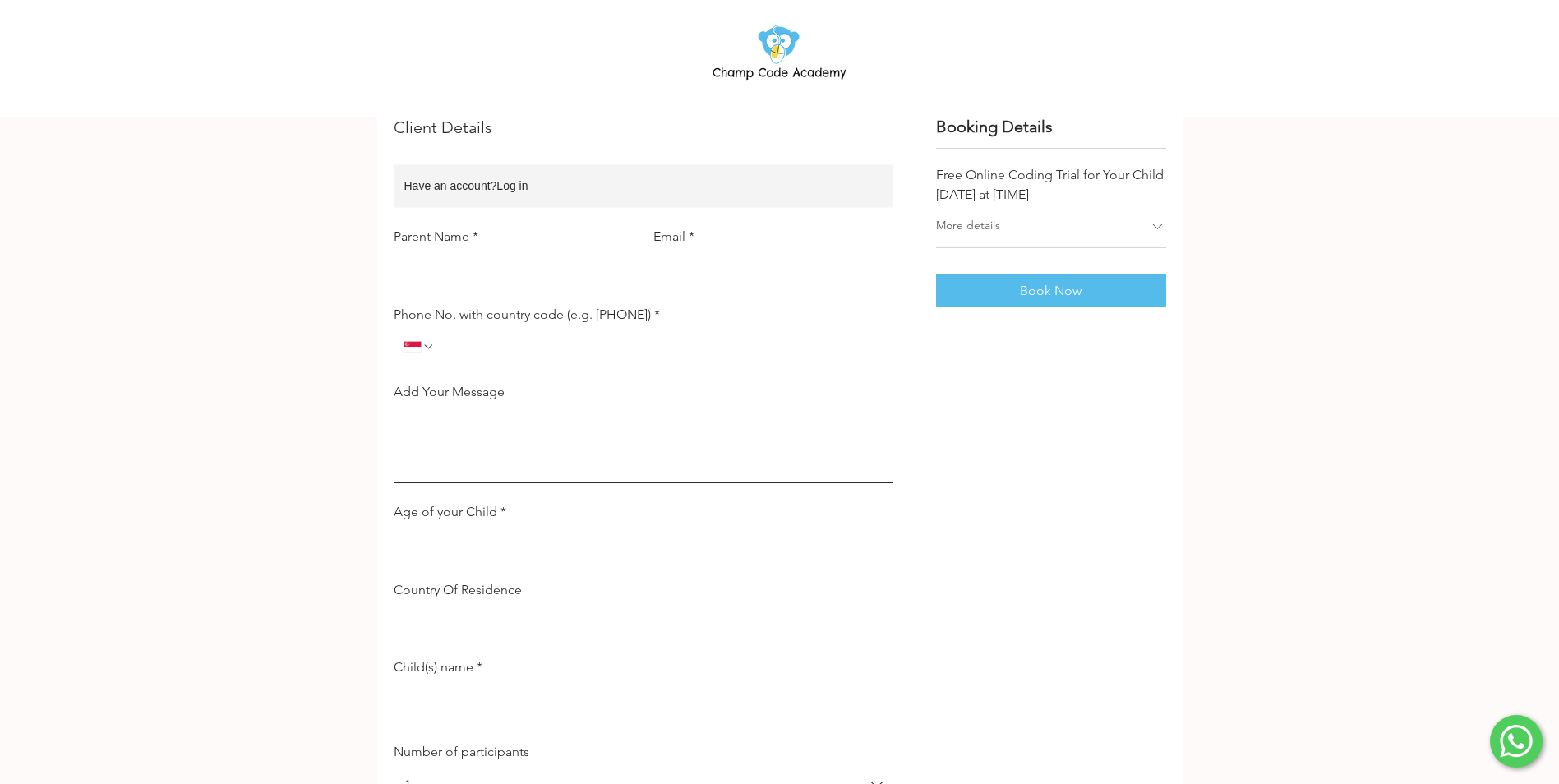 click on "More details" at bounding box center [1051, 227] 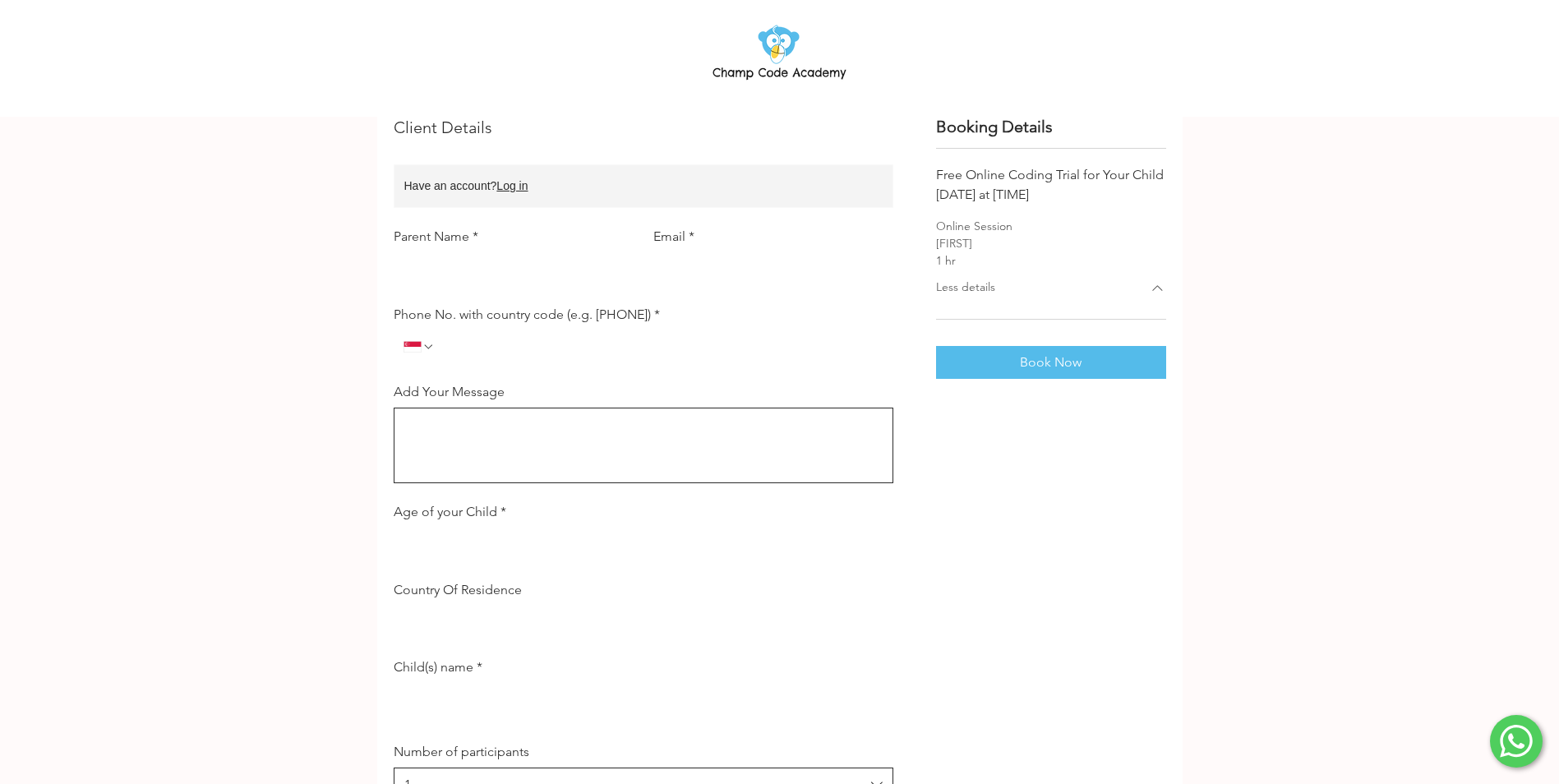 click on "Less details" at bounding box center [1042, 288] 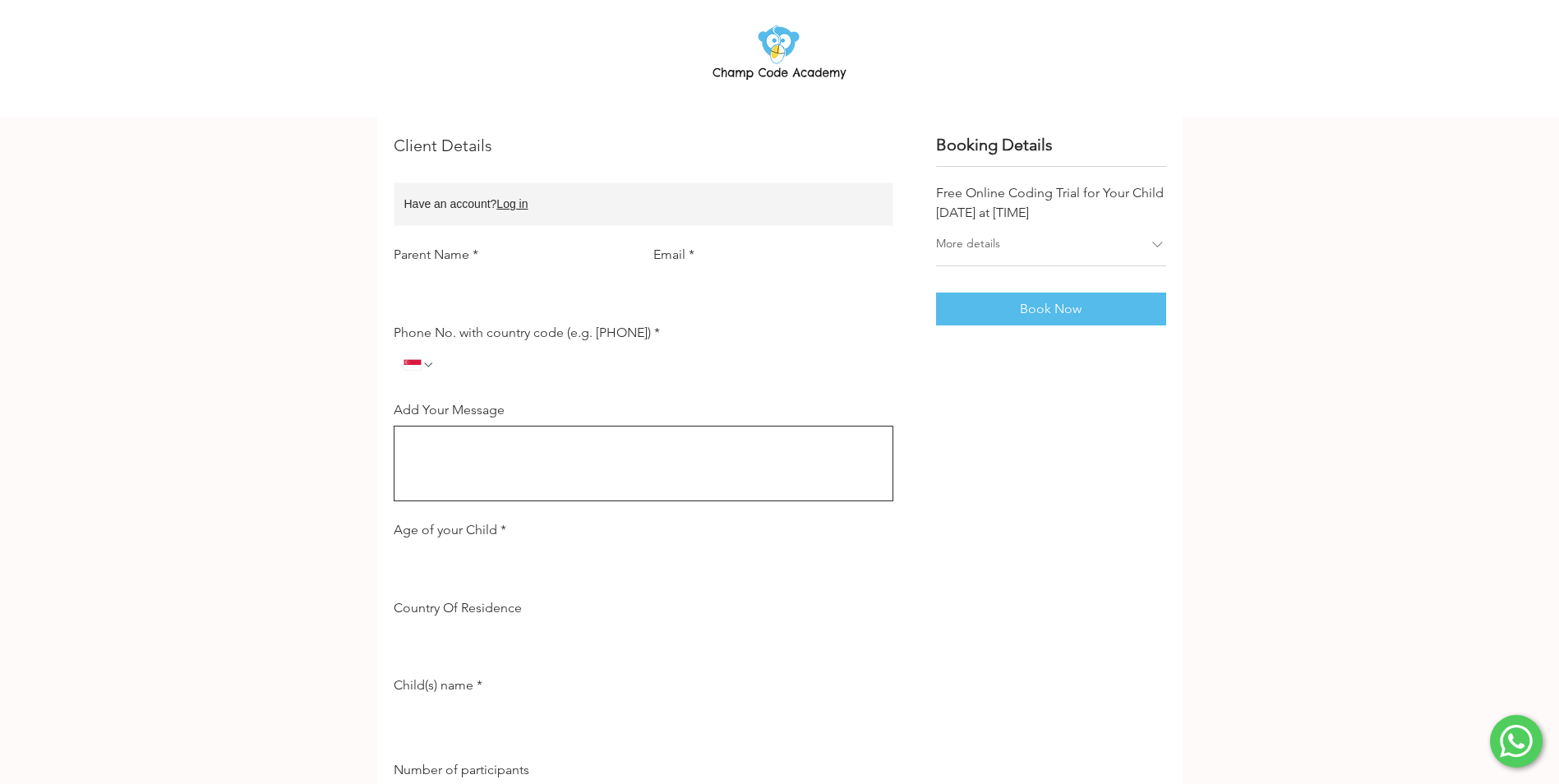 scroll, scrollTop: 0, scrollLeft: 0, axis: both 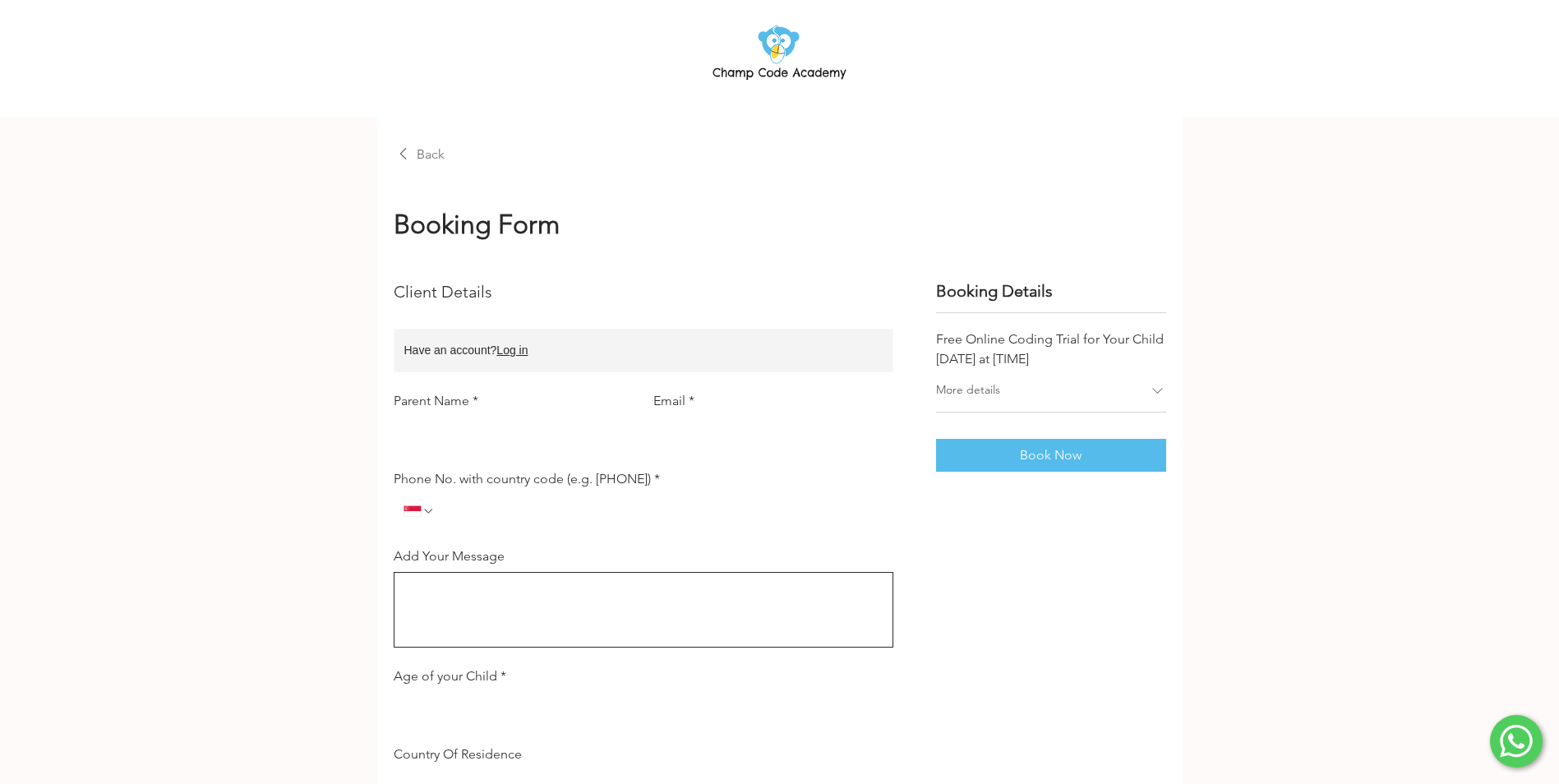 click at bounding box center (405, 154) 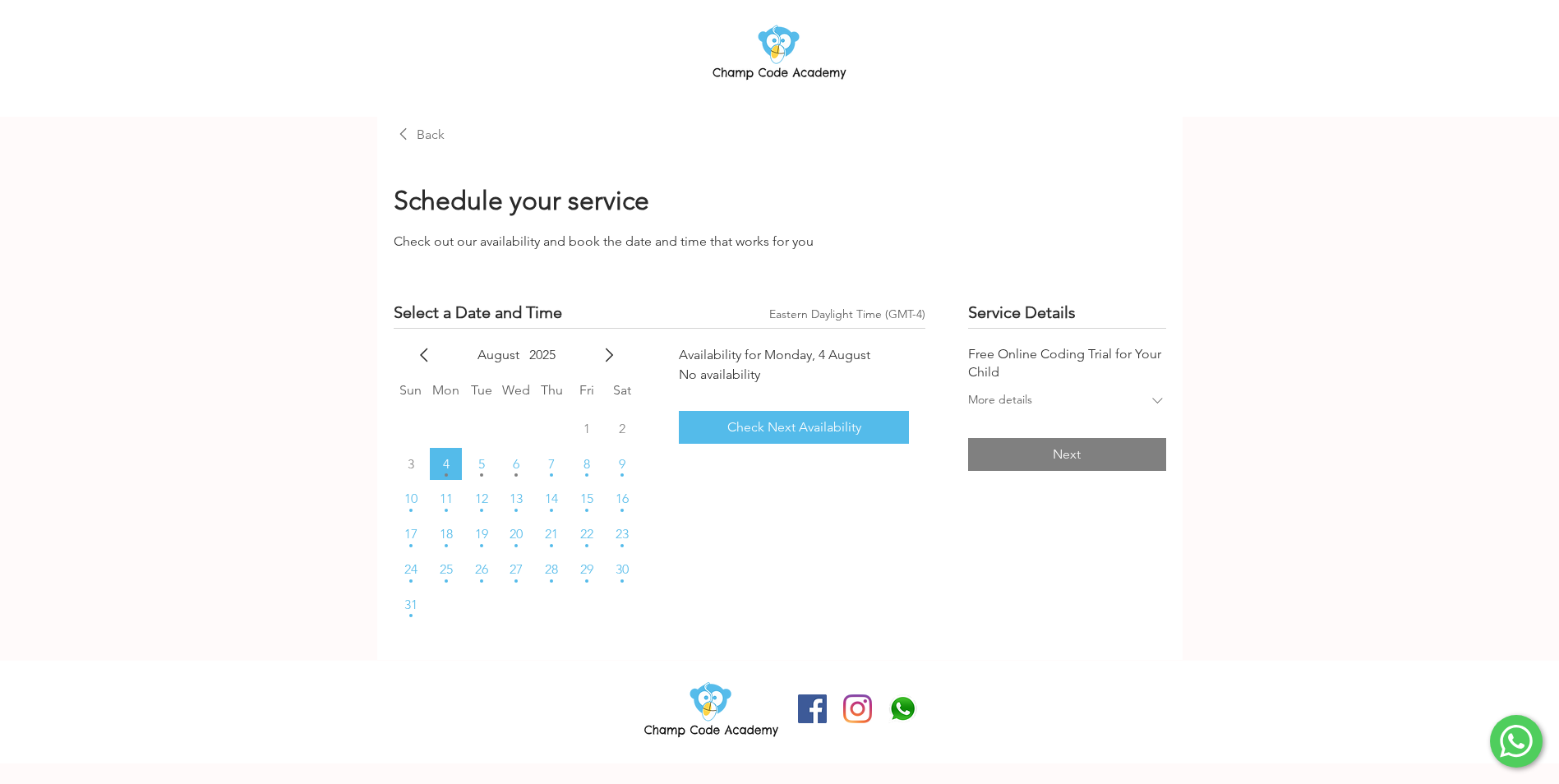 click on "Back" at bounding box center (431, 135) 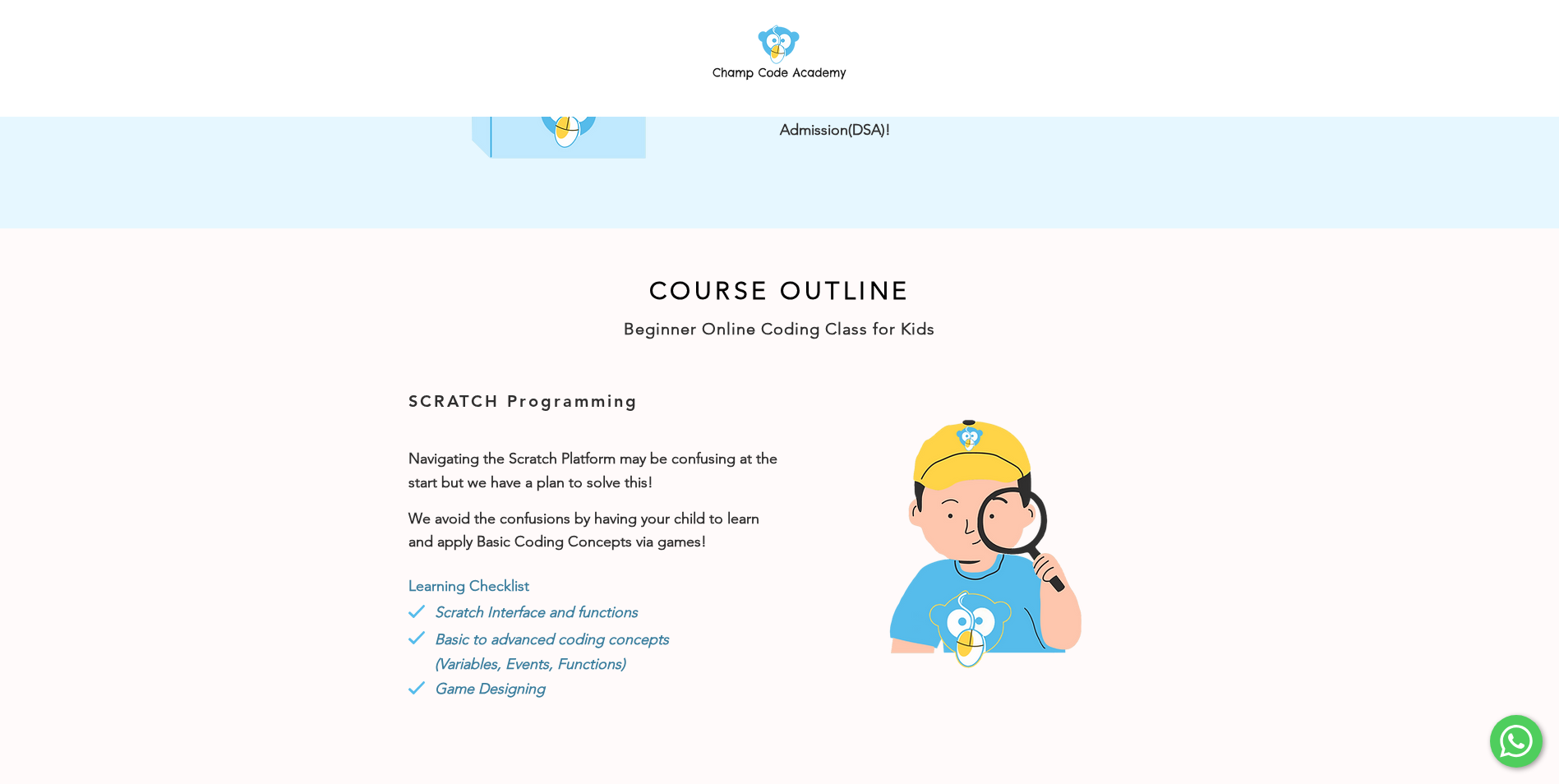 scroll, scrollTop: 0, scrollLeft: 0, axis: both 